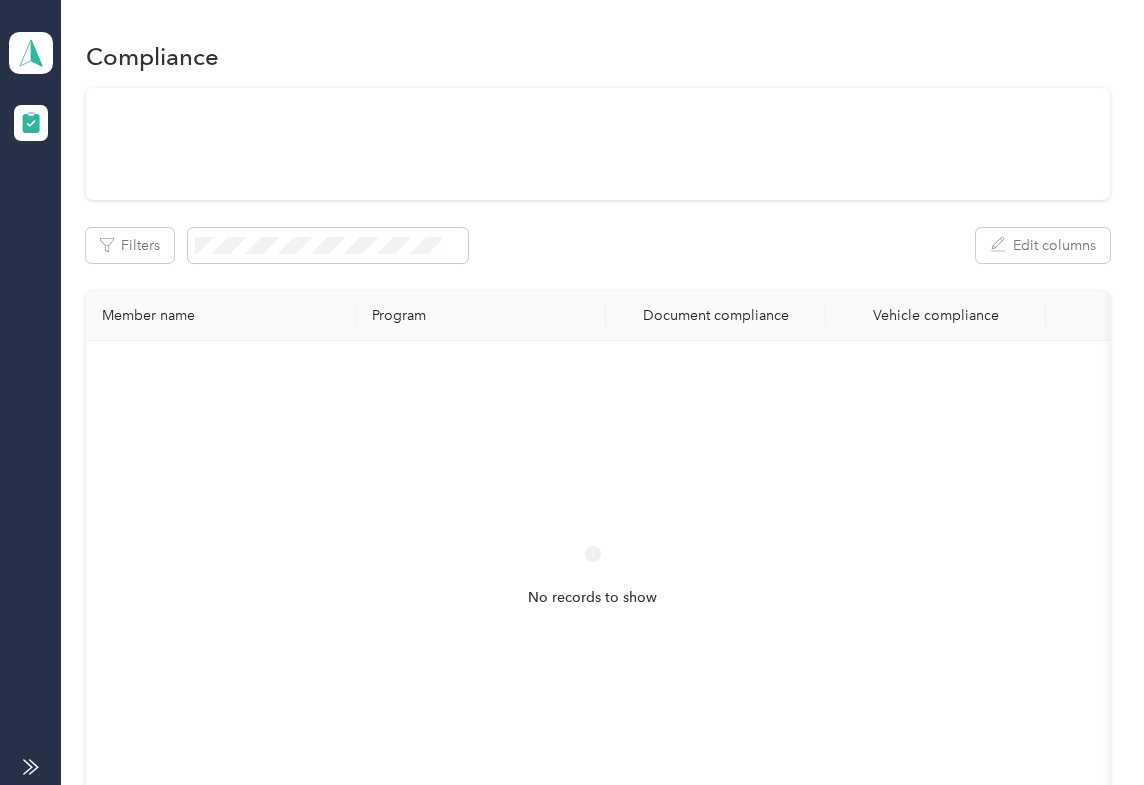 scroll, scrollTop: 0, scrollLeft: 0, axis: both 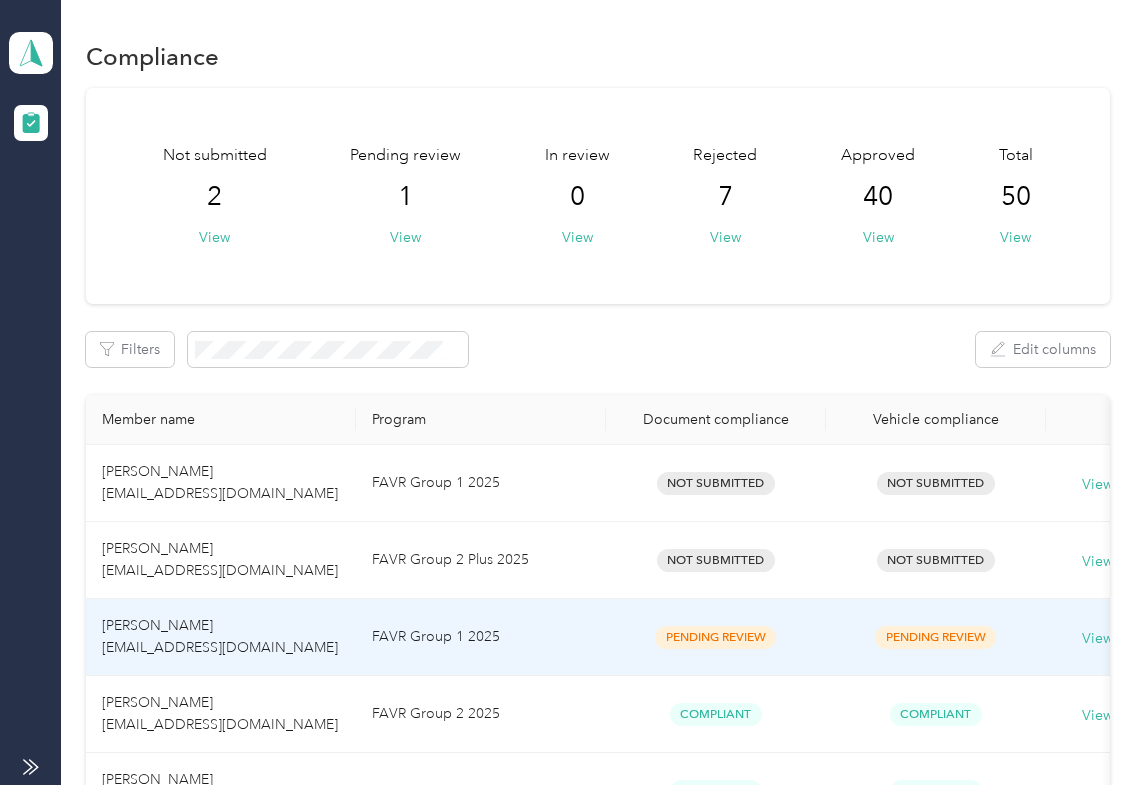 click on "FAVR Group 1 2025" at bounding box center (481, 637) 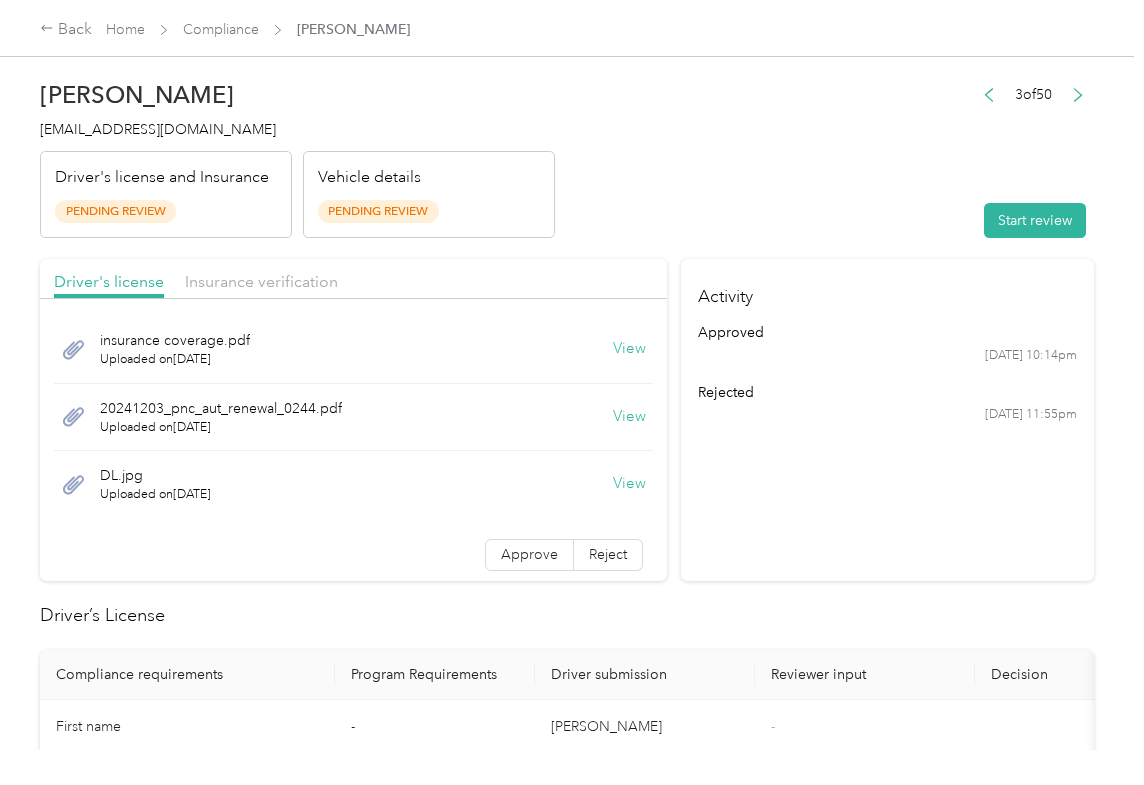 click on "View" at bounding box center [629, 349] 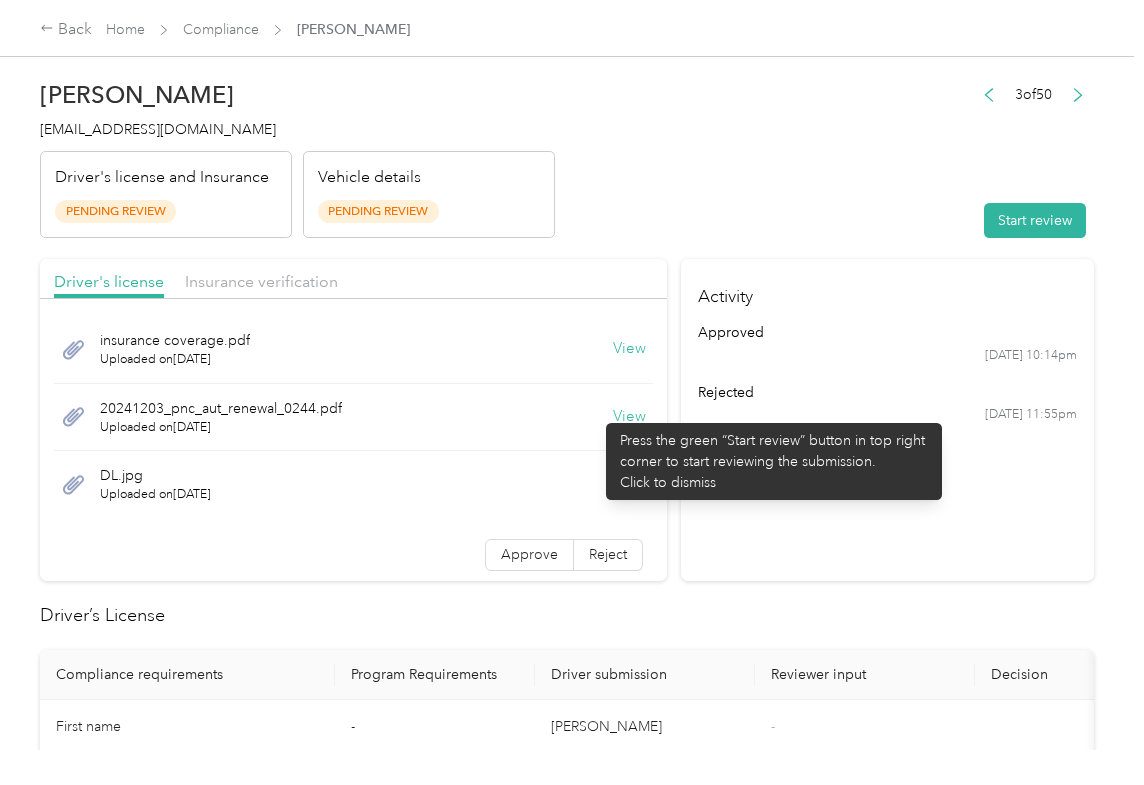 click on "View" at bounding box center (629, 417) 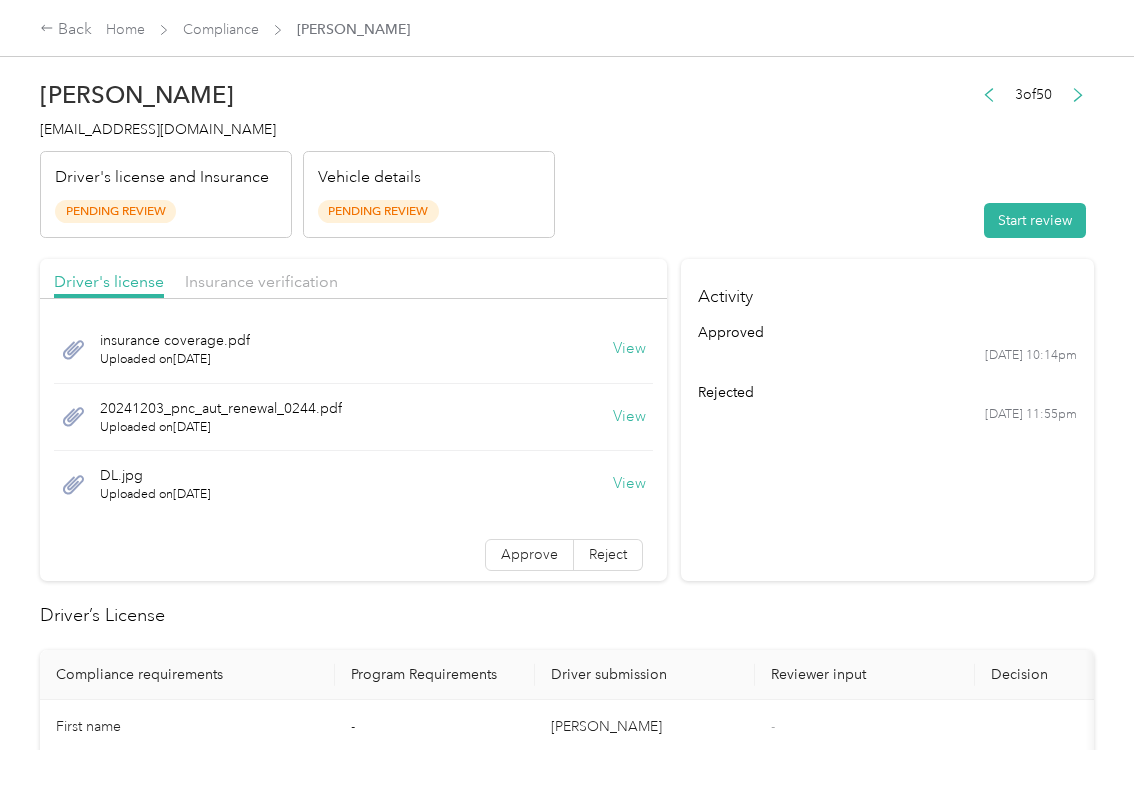 drag, startPoint x: 600, startPoint y: 481, endPoint x: 600, endPoint y: 458, distance: 23 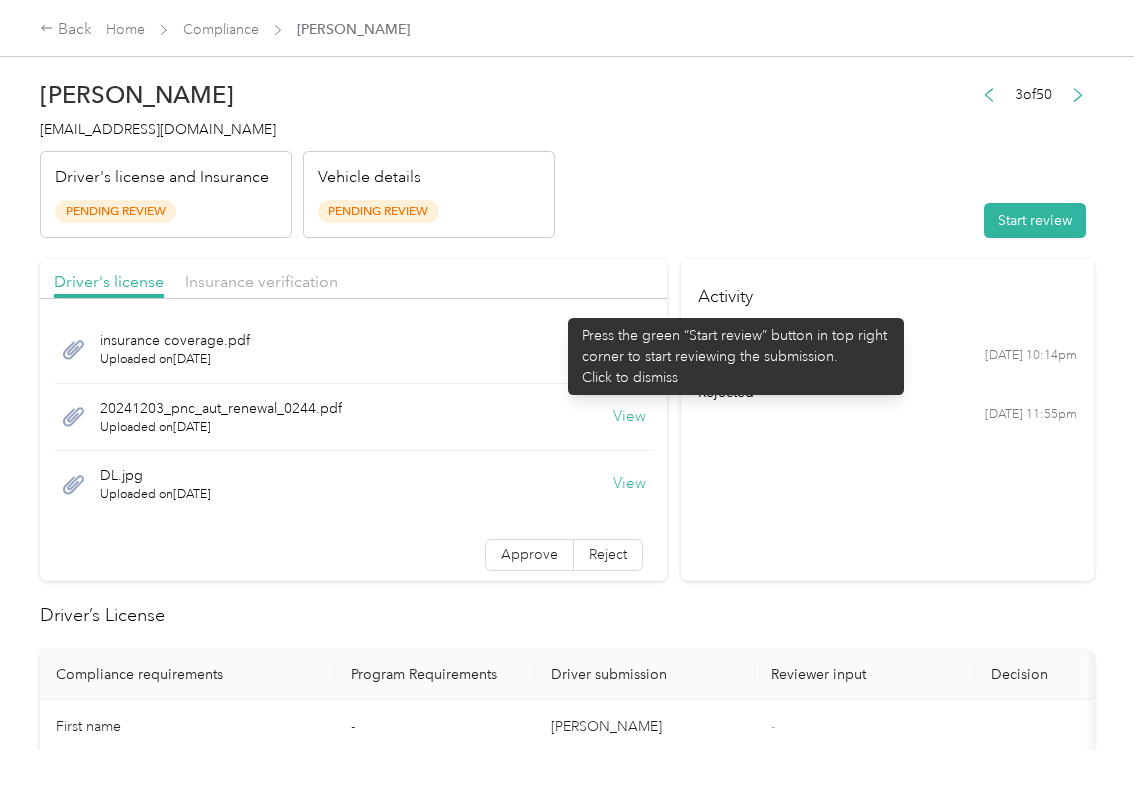 click on "Driver's license Insurance verification" at bounding box center (353, 279) 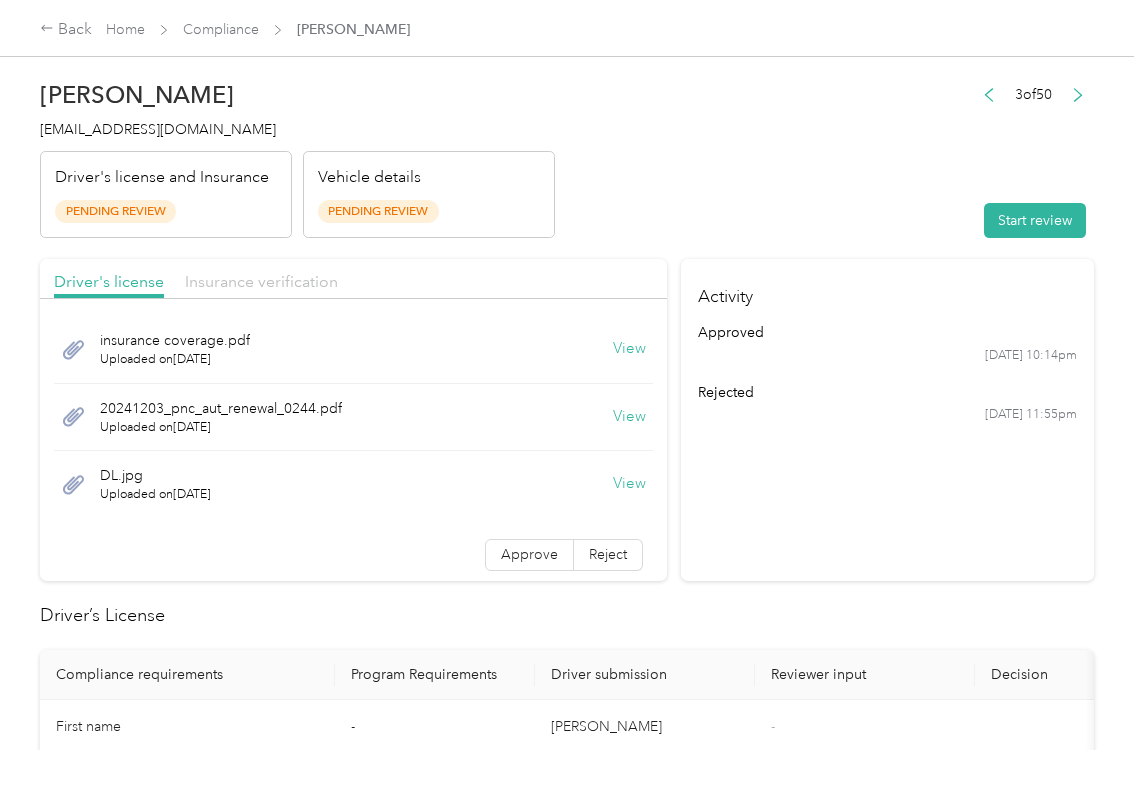 click on "Insurance verification" at bounding box center [261, 281] 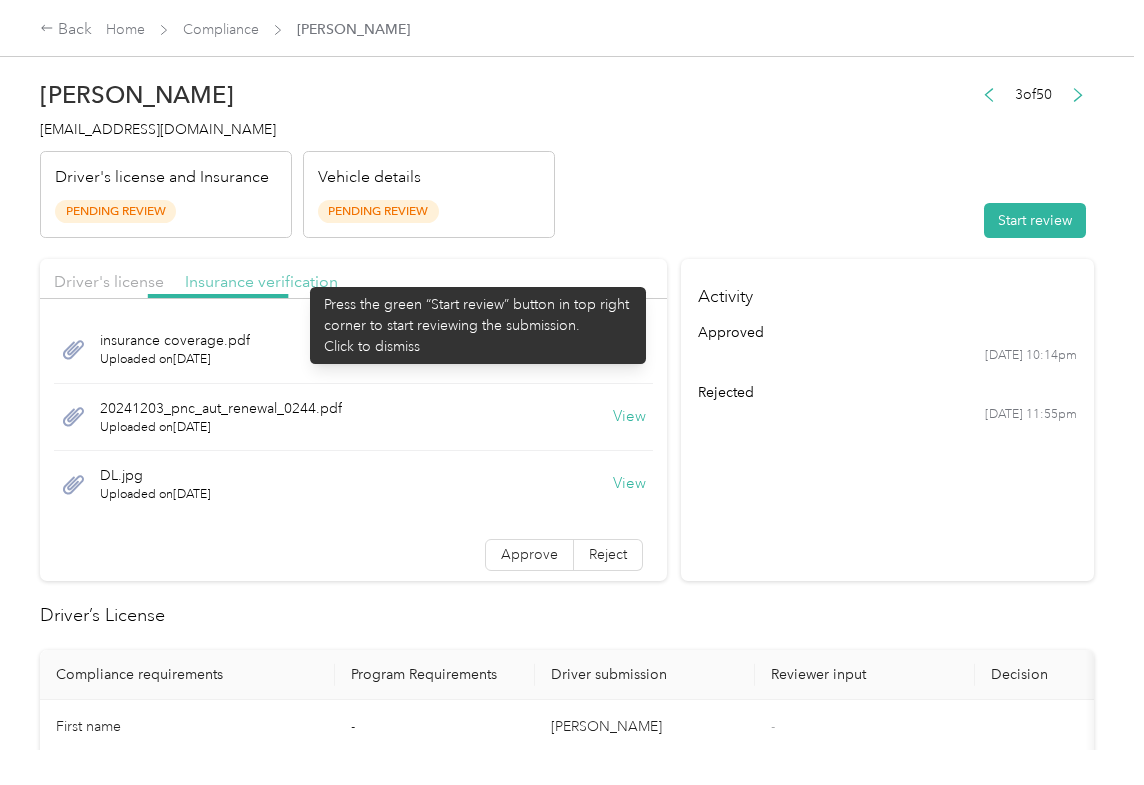 click on "Insurance verification" at bounding box center (261, 281) 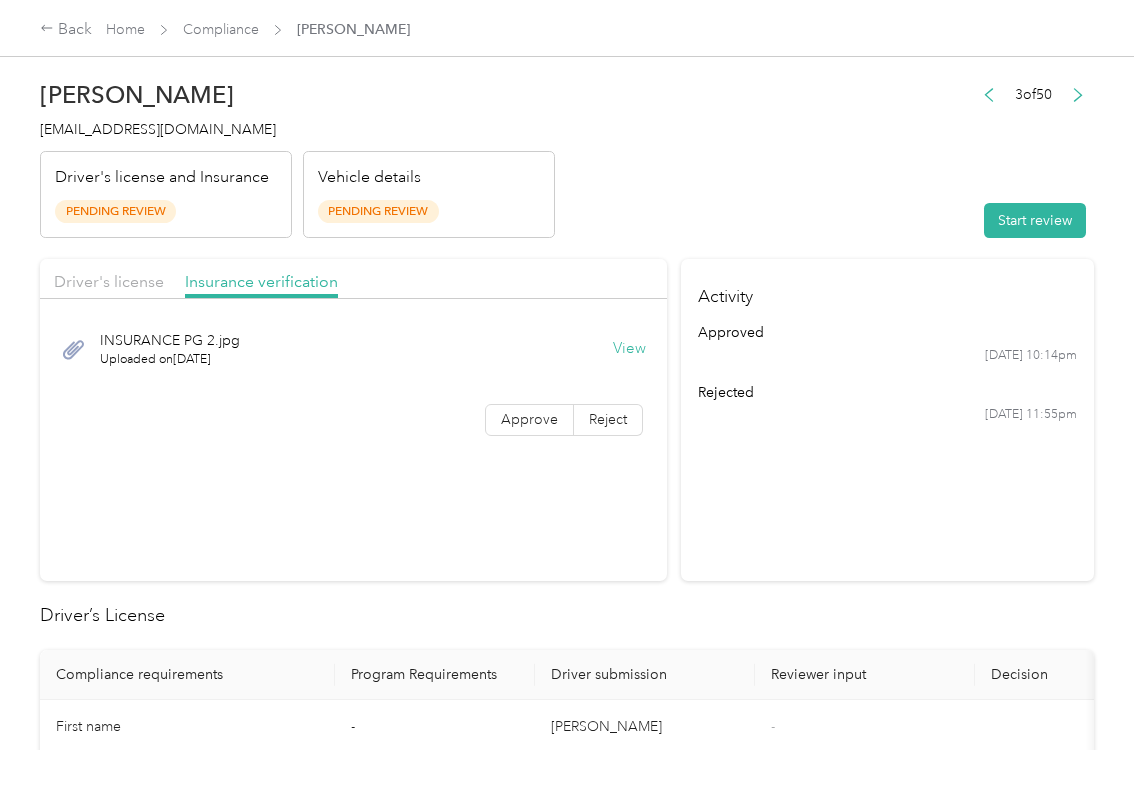 click on "View" at bounding box center [629, 349] 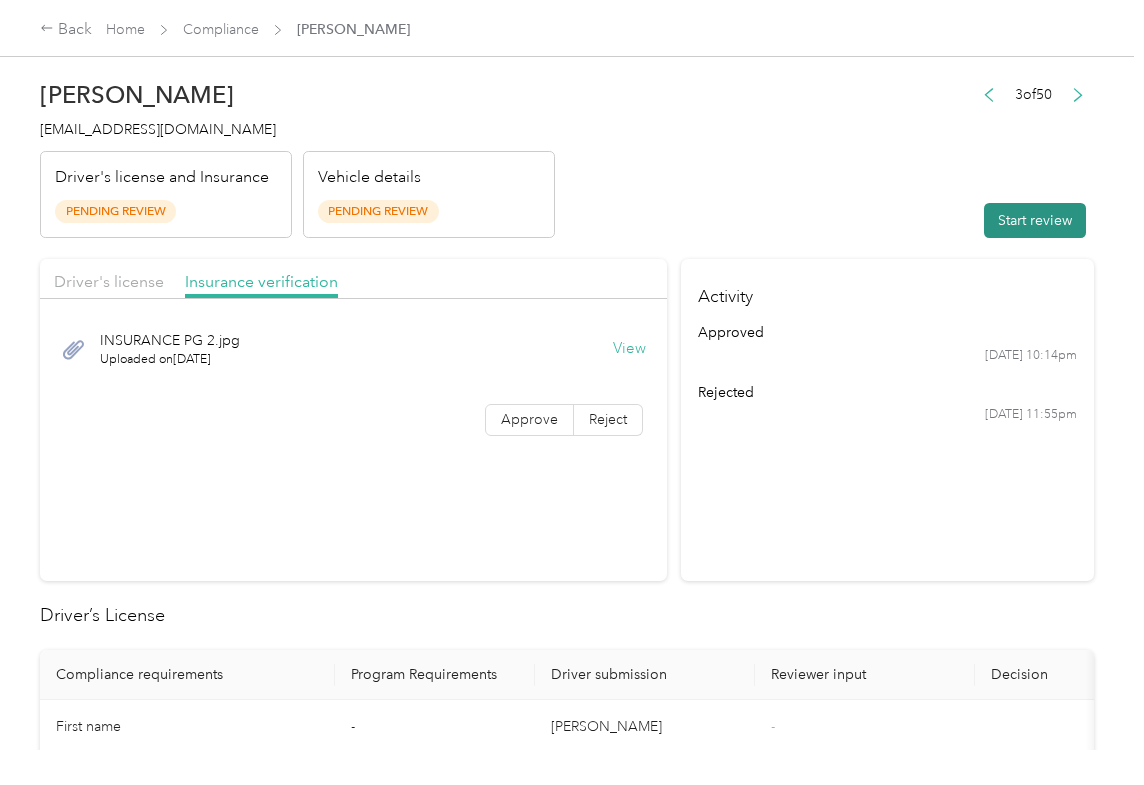 click on "Start review" at bounding box center [1035, 220] 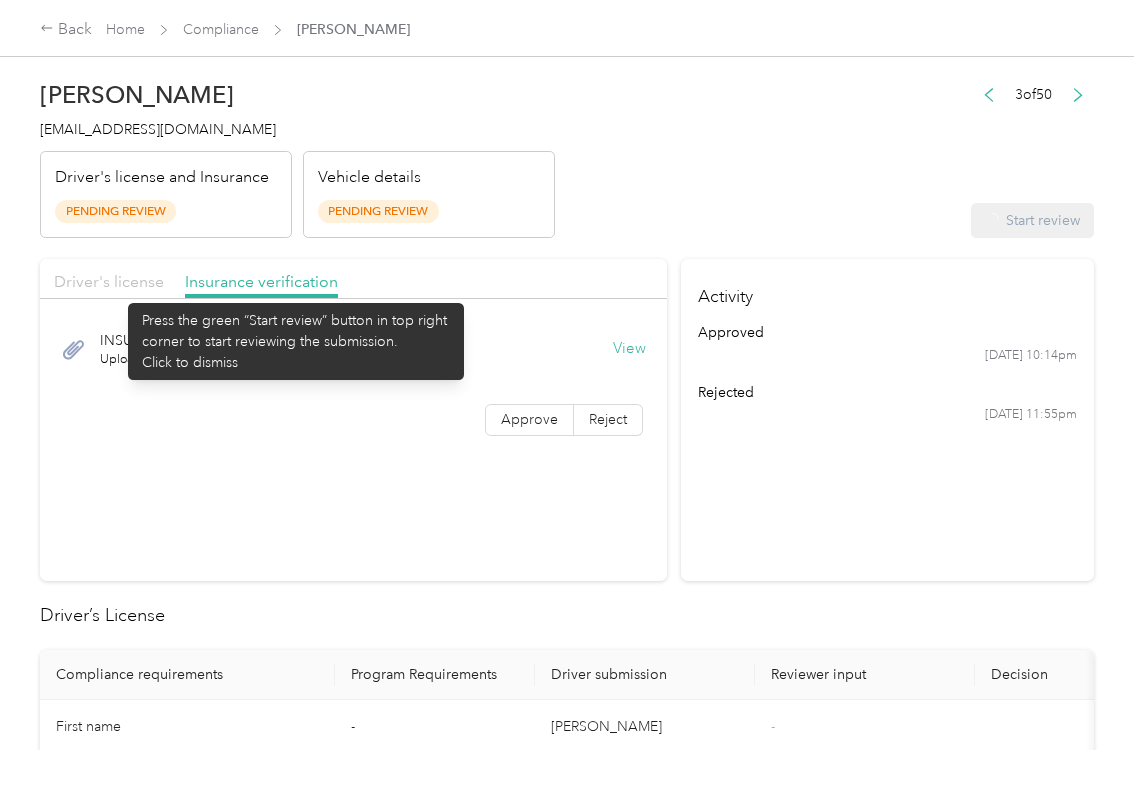 click on "Driver's license" at bounding box center (109, 281) 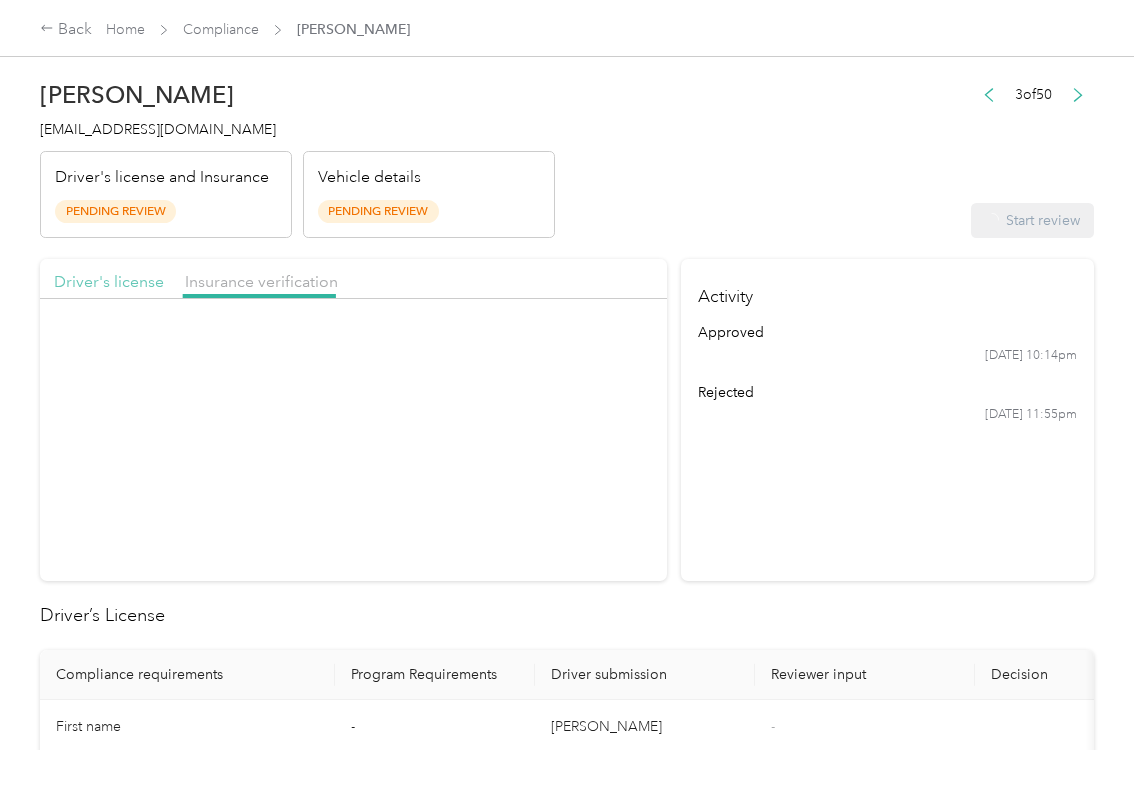 click on "Driver's license" at bounding box center [109, 281] 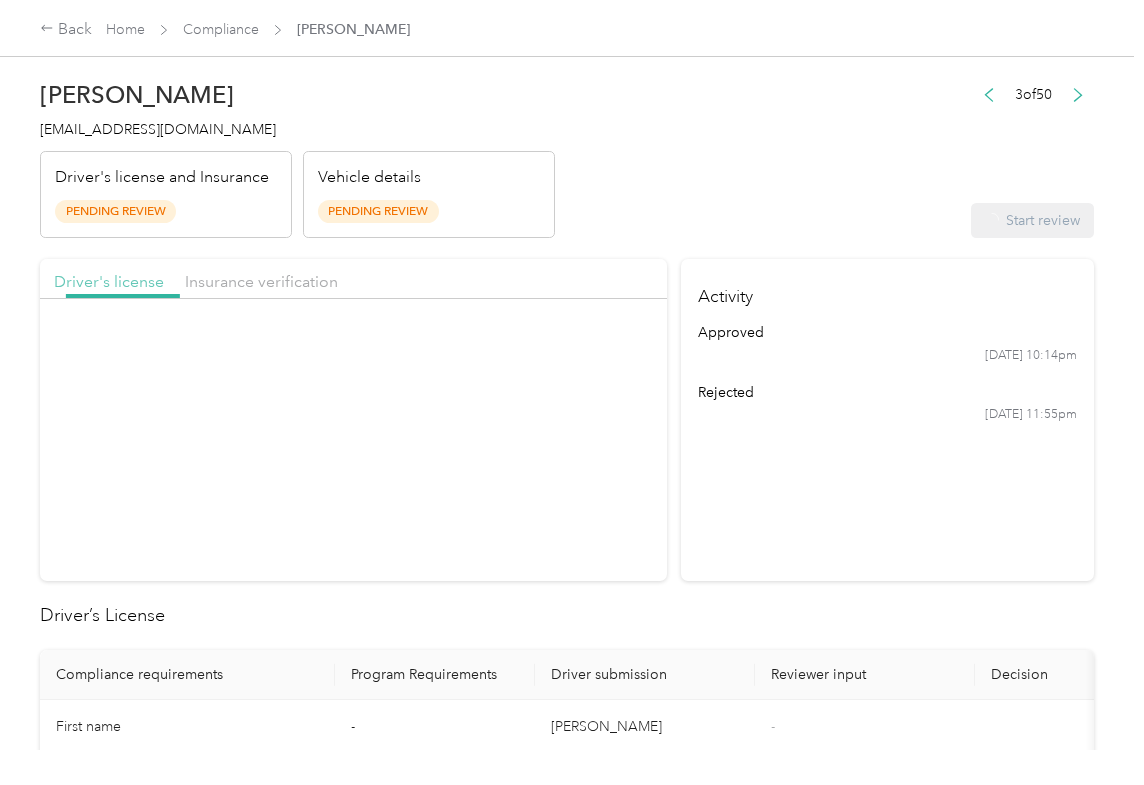 click on "Driver's license" at bounding box center (109, 281) 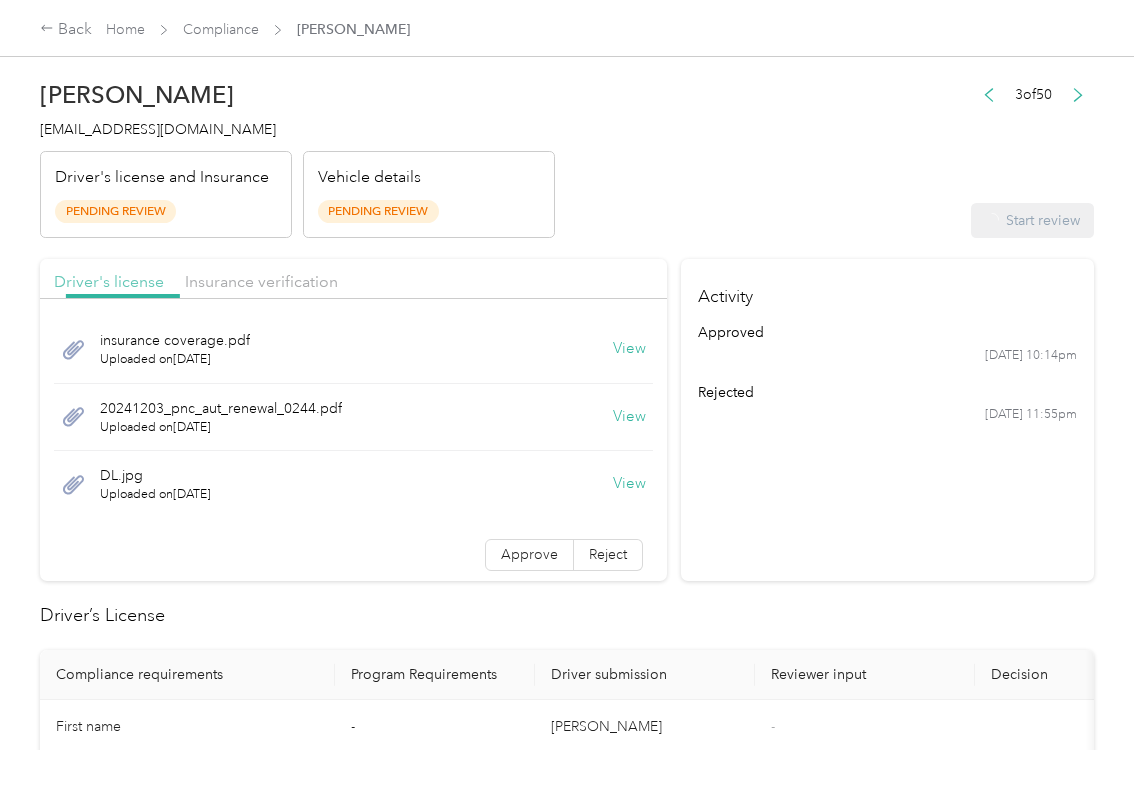 click on "Driver's license" at bounding box center (109, 281) 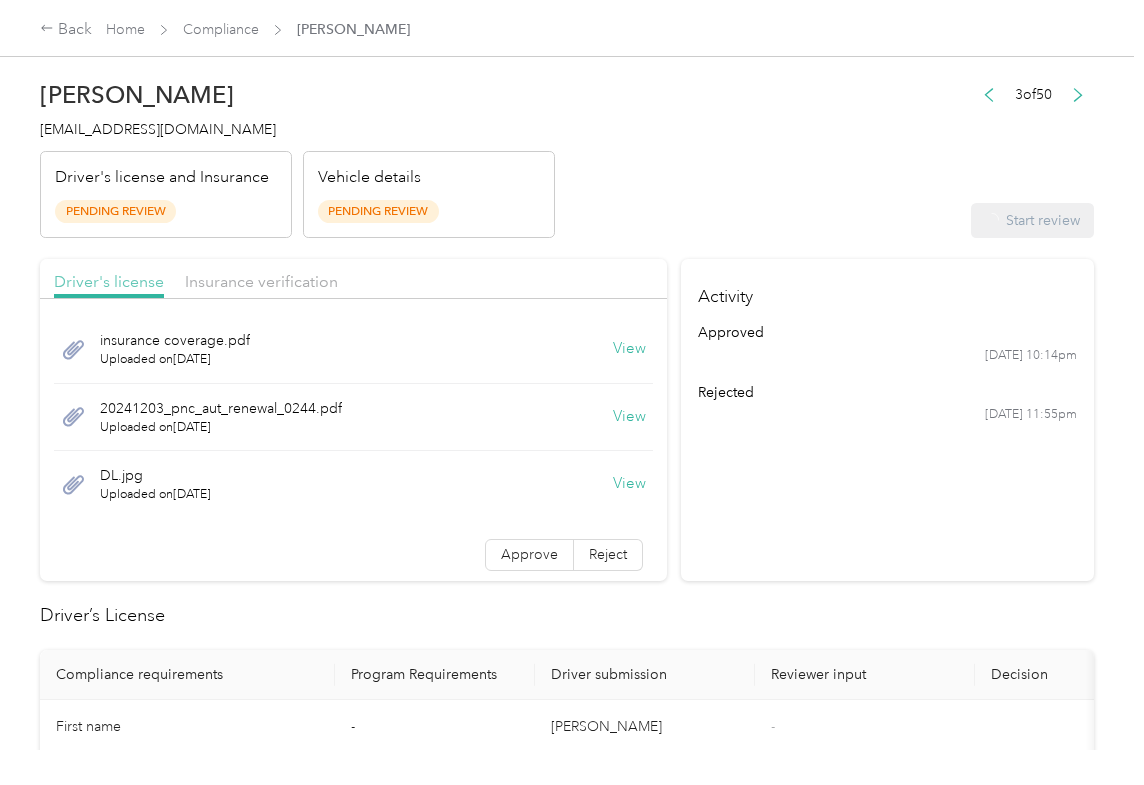 click on "Driver's license" at bounding box center [109, 281] 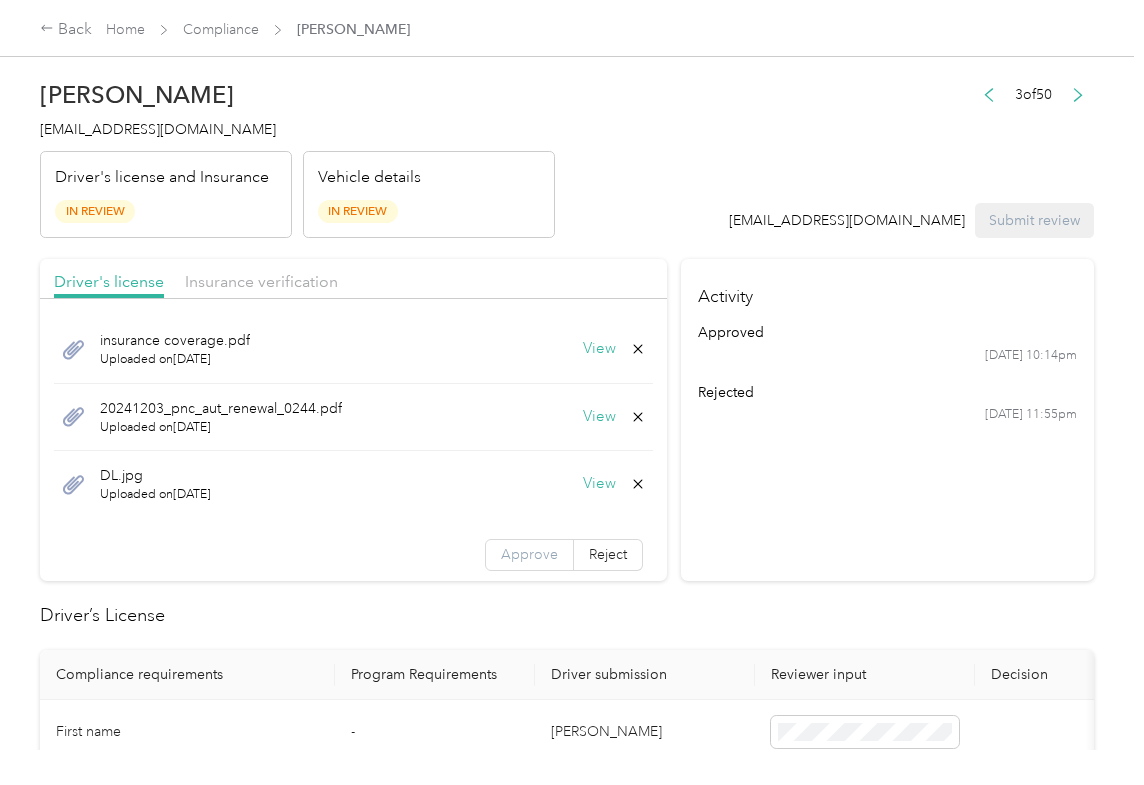 click on "Approve" at bounding box center [529, 554] 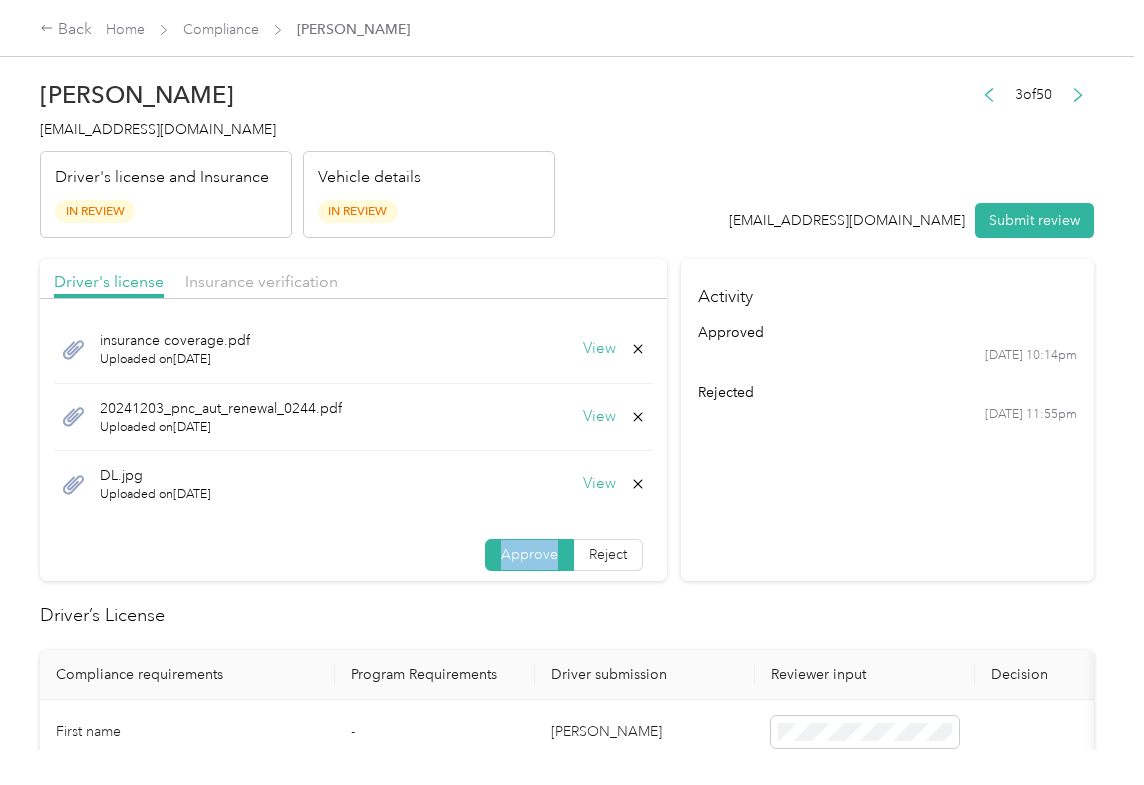 click on "Approve" at bounding box center [529, 554] 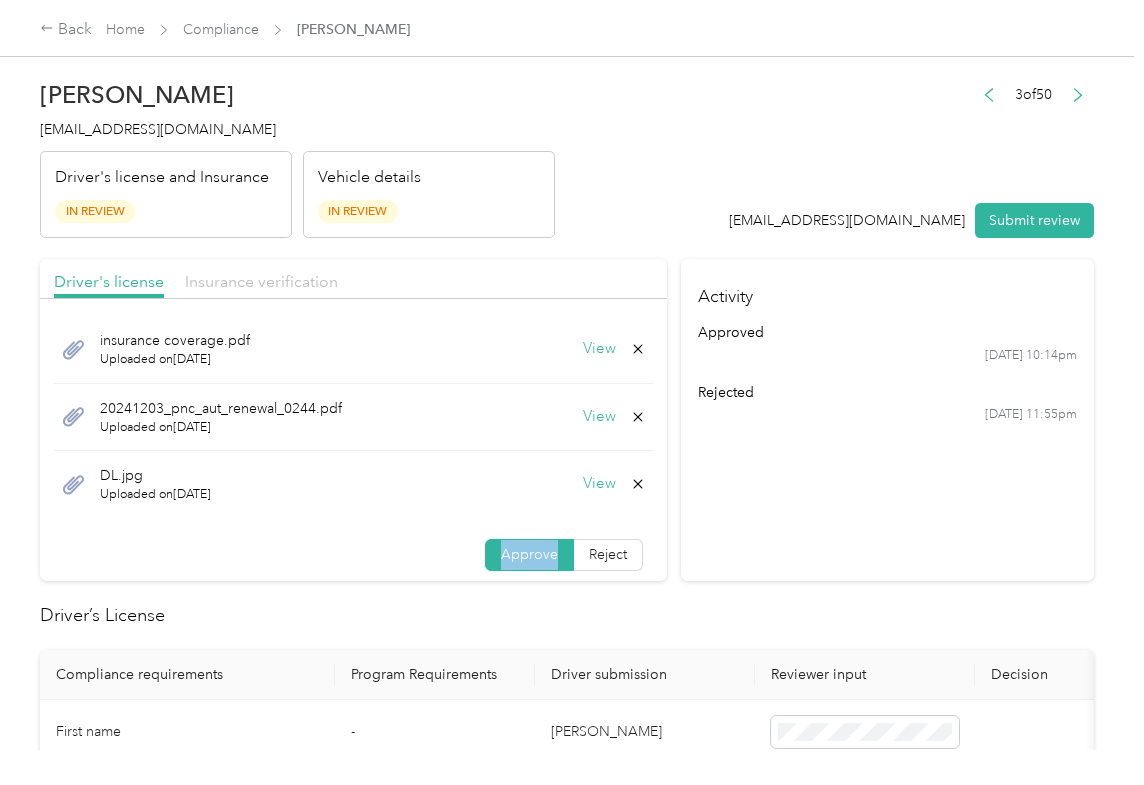 click on "Insurance verification" at bounding box center [261, 281] 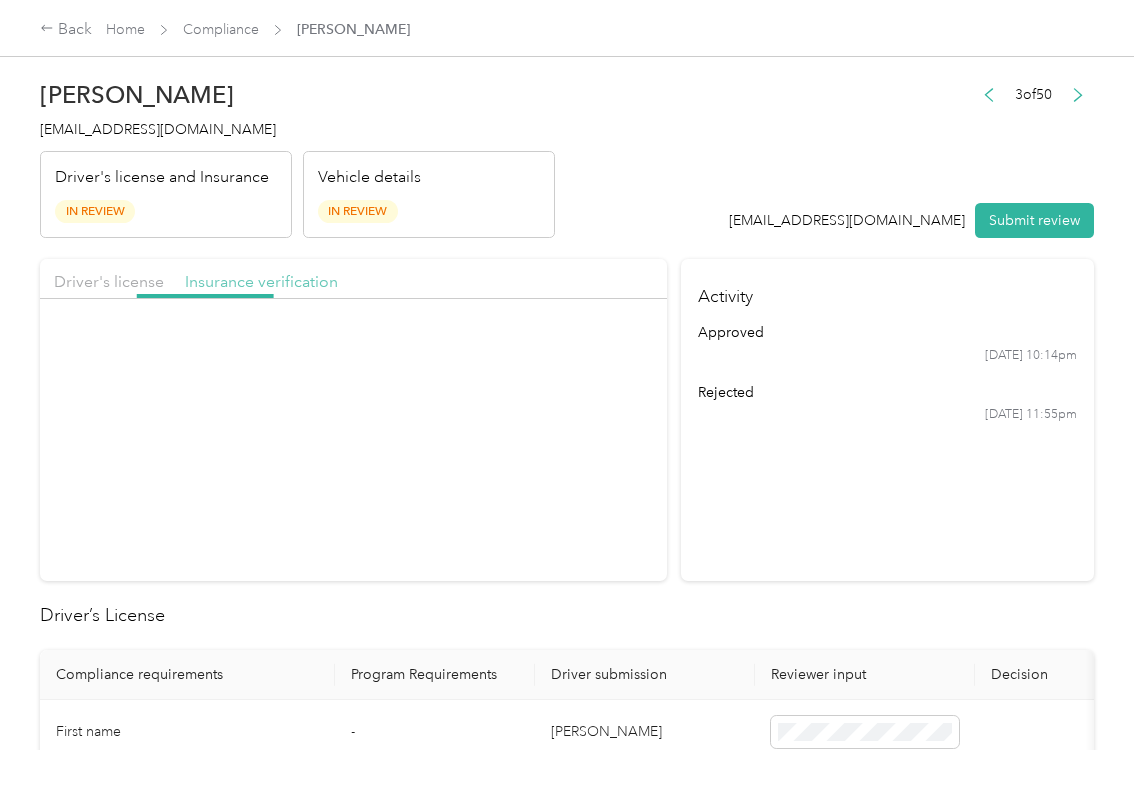 click on "Insurance verification" at bounding box center (261, 281) 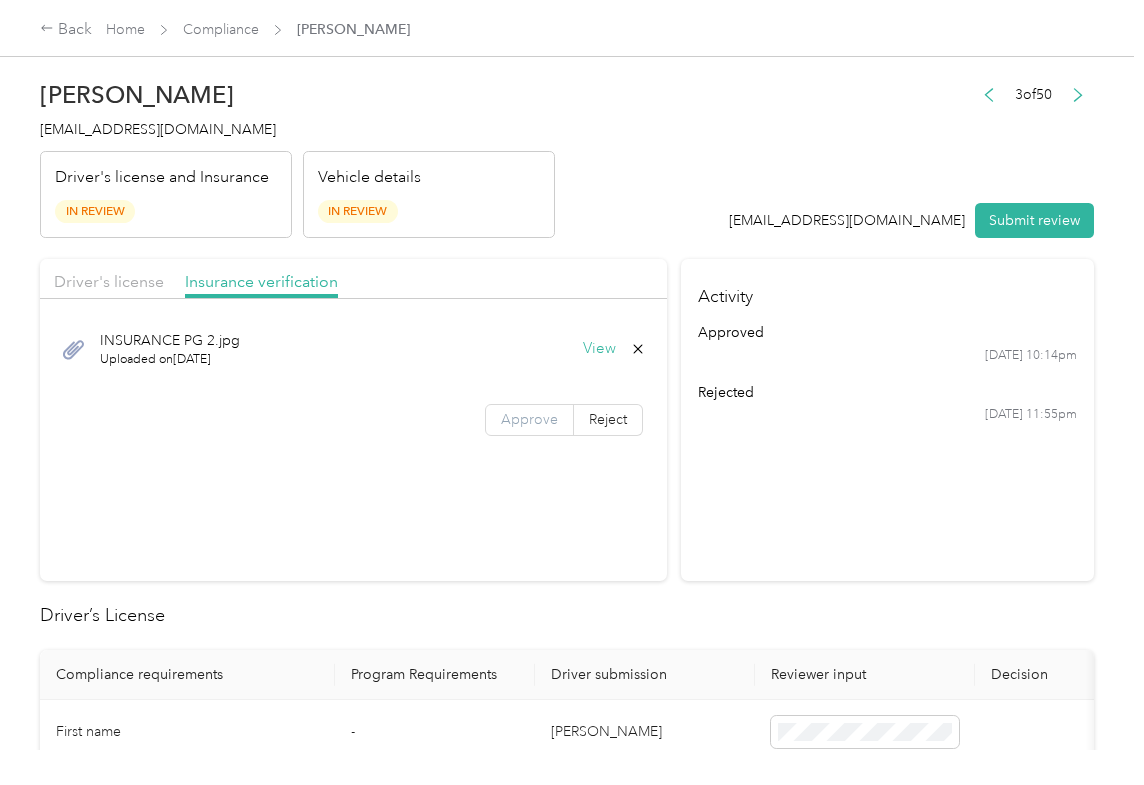 click on "Approve" at bounding box center (529, 419) 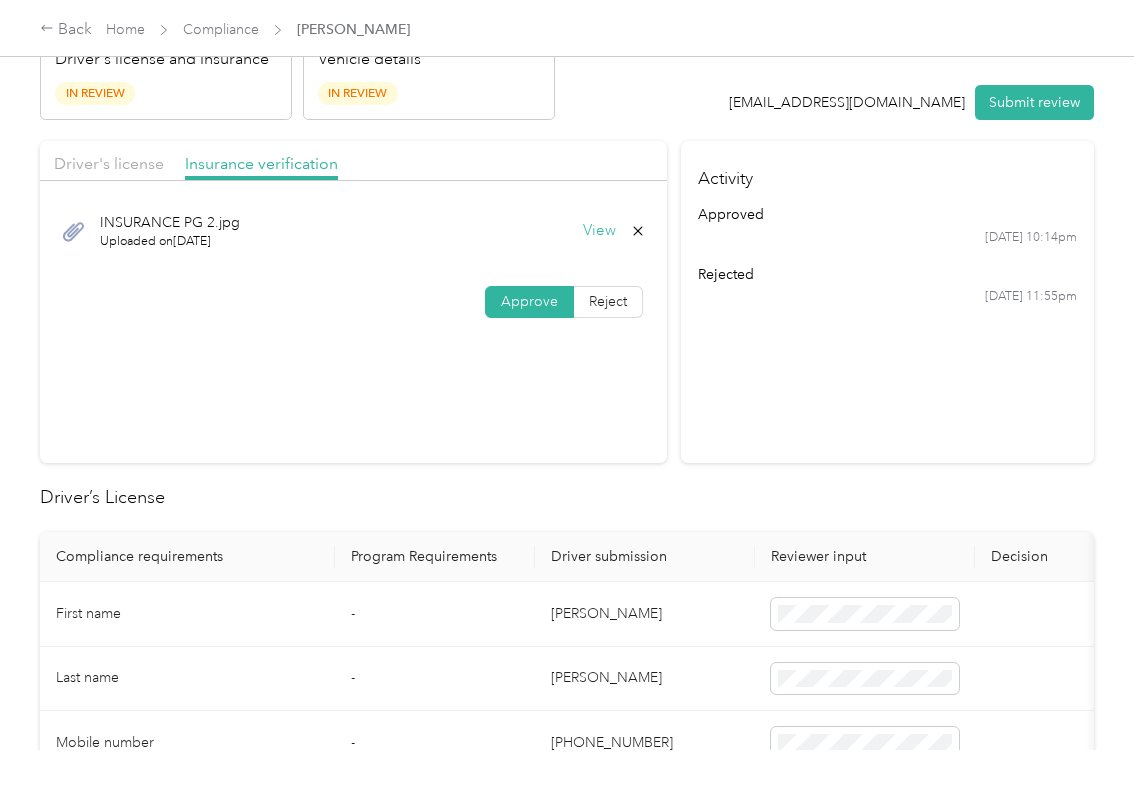 scroll, scrollTop: 400, scrollLeft: 0, axis: vertical 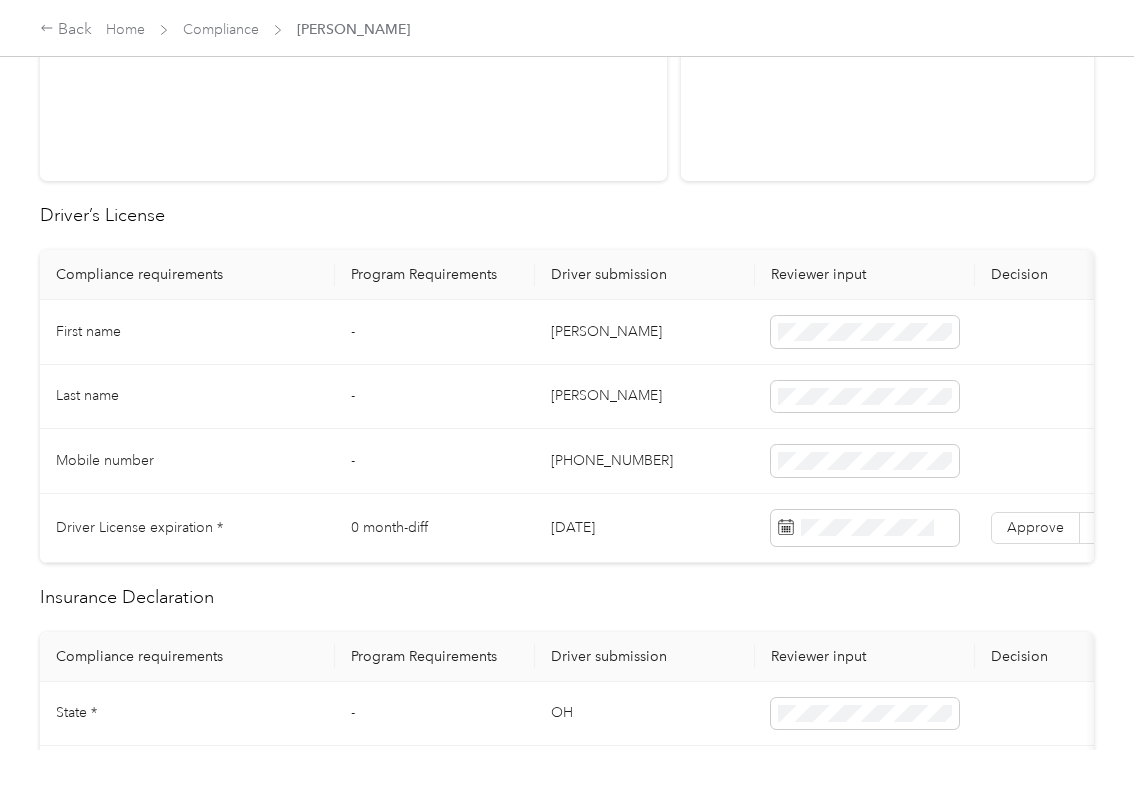 click on "[PERSON_NAME]" at bounding box center [645, 332] 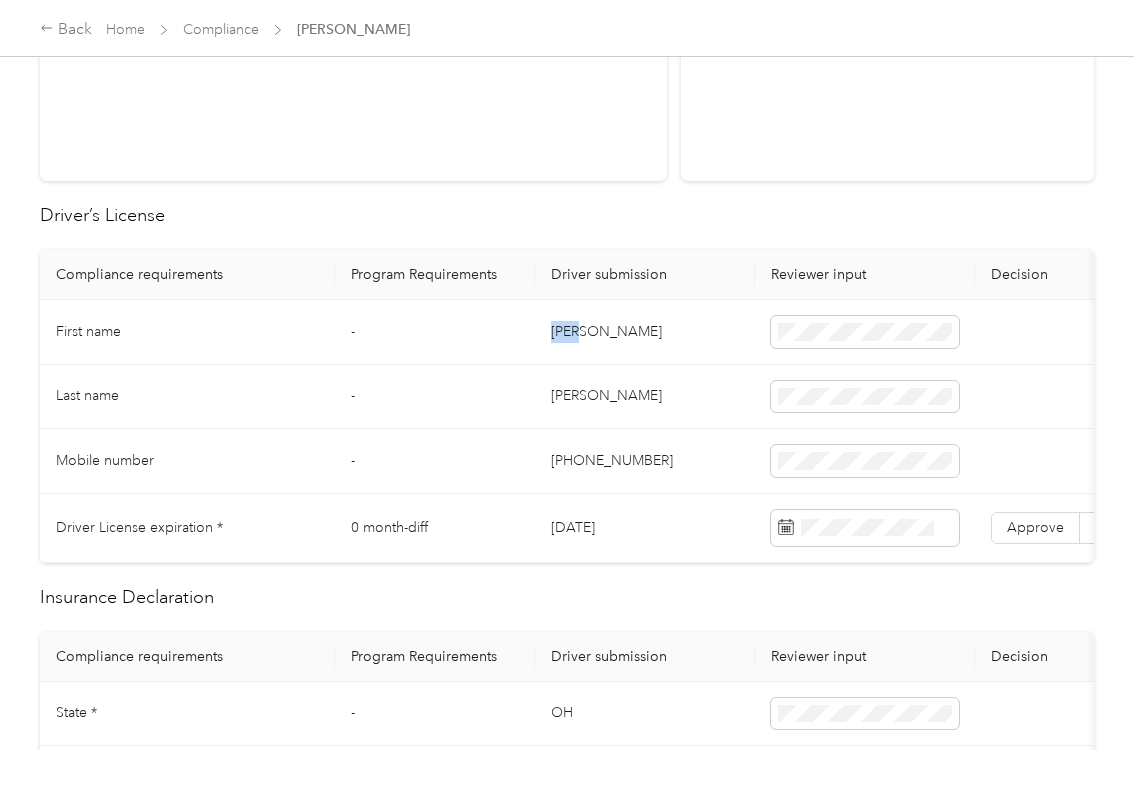 click on "[PERSON_NAME]" at bounding box center (645, 332) 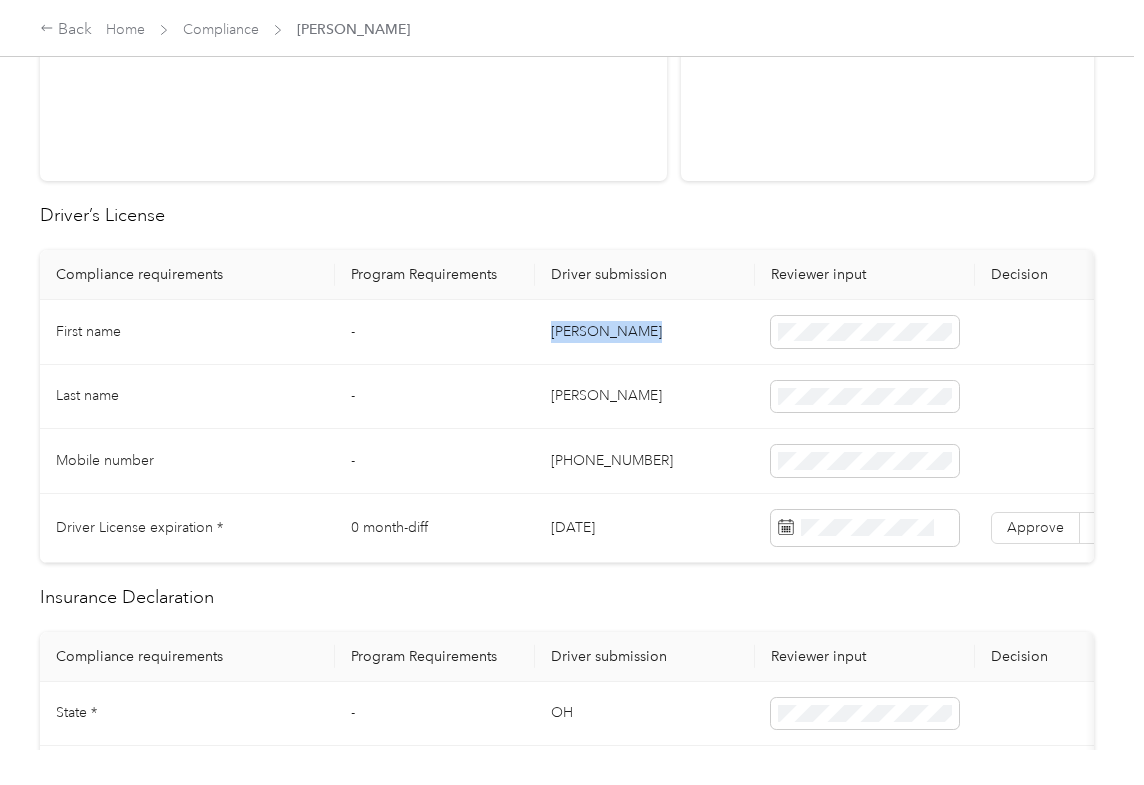 click on "[PERSON_NAME]" at bounding box center (645, 332) 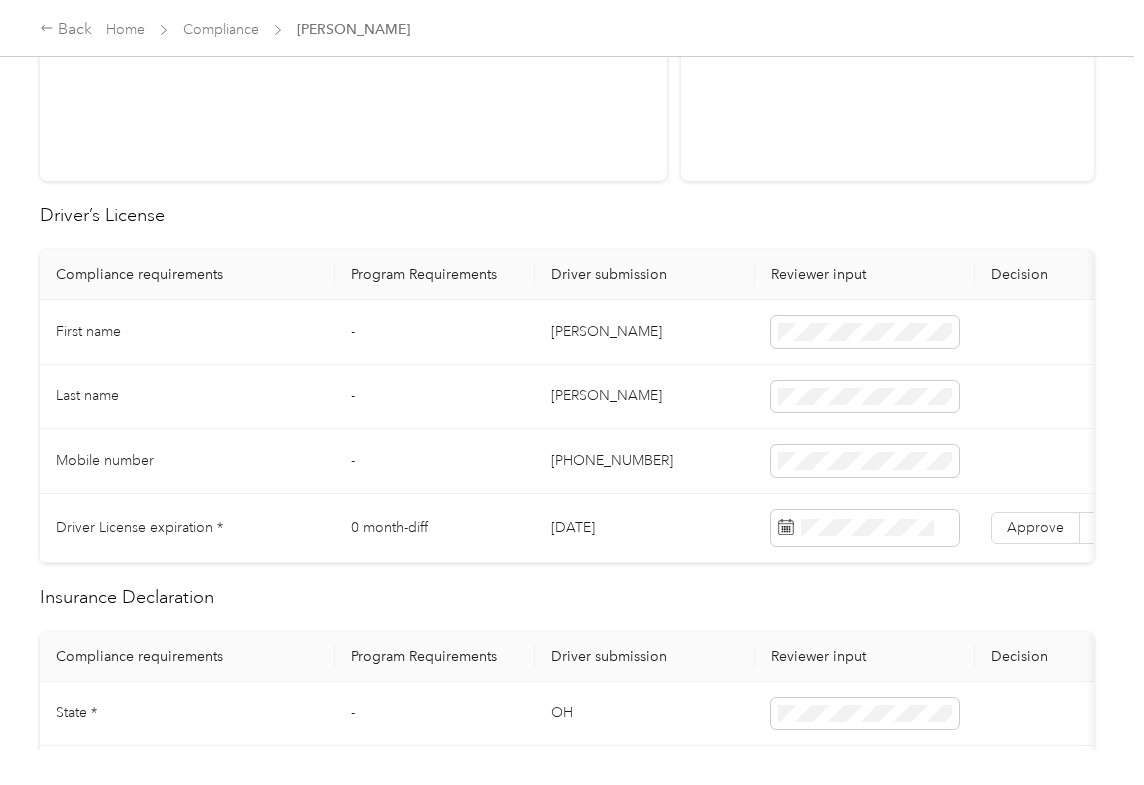 click on "[DATE]" at bounding box center [645, 528] 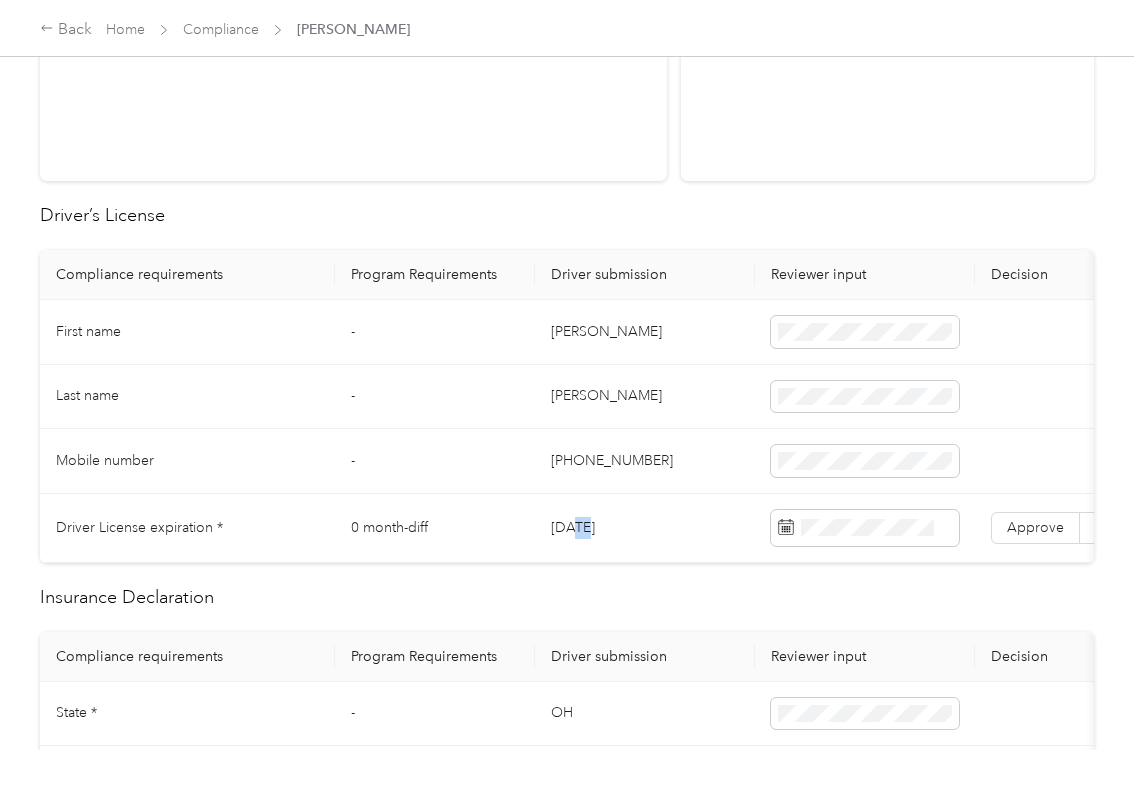 click on "[DATE]" at bounding box center [645, 528] 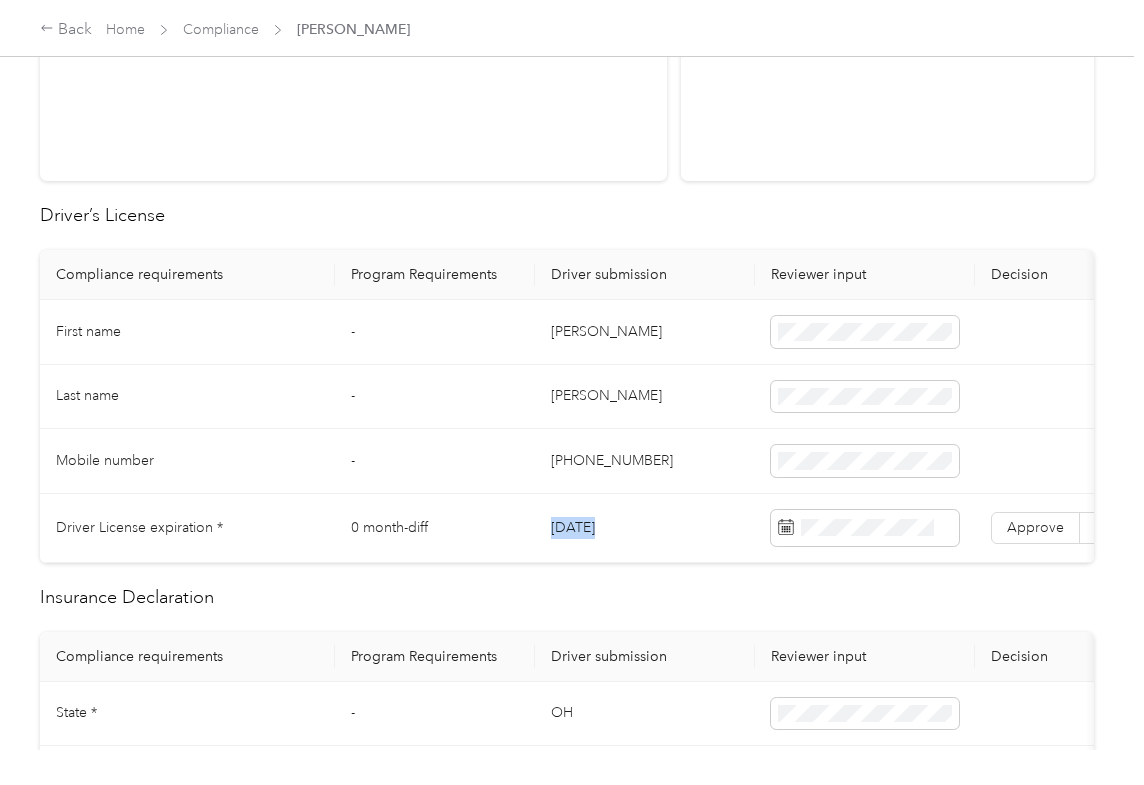 click on "[DATE]" at bounding box center (645, 528) 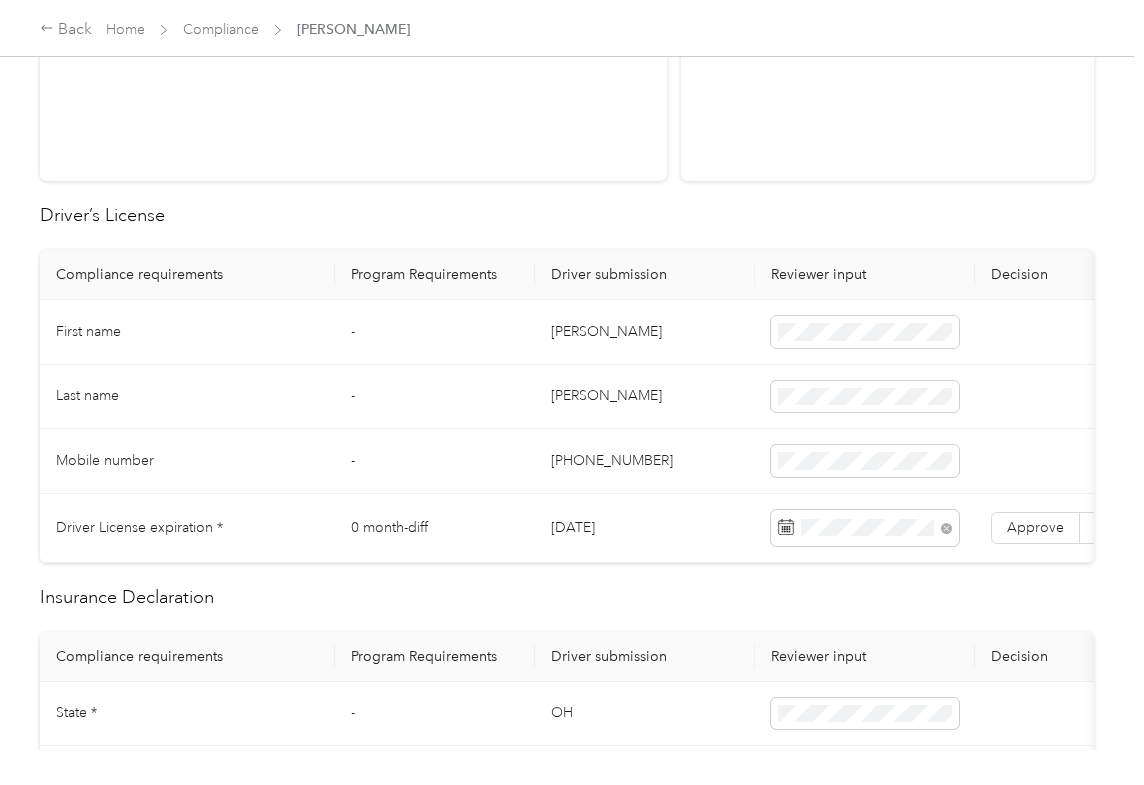 click on "Driver's license Insurance verification INSURANCE PG 2.jpg Uploaded on  [DATE] View Approve Reject Activity approved [DATE] 10:14pm rejected [DATE] 11:55pm Driver’s License  Compliance requirements Program Requirements Driver submission Reviewer input Decision Rejection reason             First name - [PERSON_NAME] Last name - [PERSON_NAME] Mobile number - [PHONE_NUMBER][DRIVERS_LICENSE_NUMBER] Driver License expiration * 0 month-diff [DATE] Approve Reject Insurance Declaration Compliance requirements Program Requirements Driver submission Reviewer input Decision Rejection reason             State * - [US_STATE] Zip code * - 44144 Insurance Declaration expiration * 0 month-diff [DATE] Approve Reject Bodily injury coverage per person * $100,000 min $100,000 Approve Reject Bodily injury coverage per accident * $300,000 min $300,000 Approve Reject Property damage coverage amount * $50,000 min $50,000 Approve Reject Uninsured Bodily Injury Liability coverage per person * $100,000 min $100,000 Approve Reject $300,000 min $300,000 Approve" at bounding box center (567, 1040) 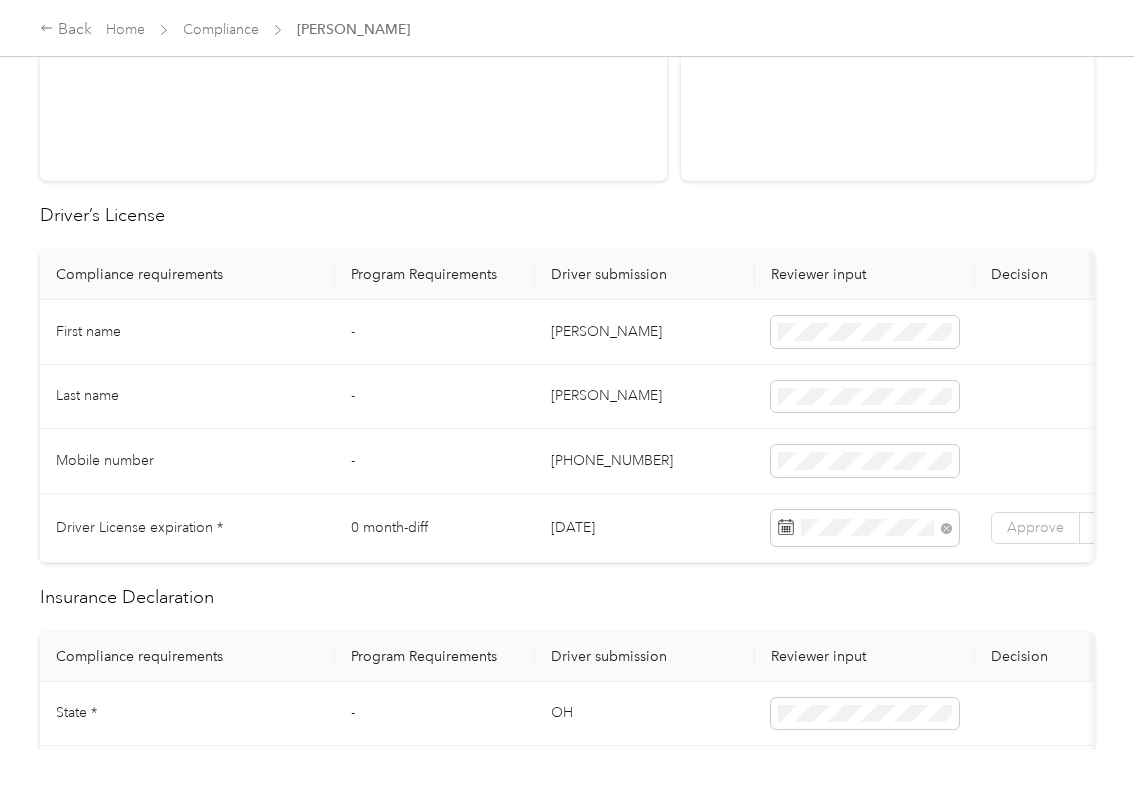 click on "Approve" at bounding box center [1035, 528] 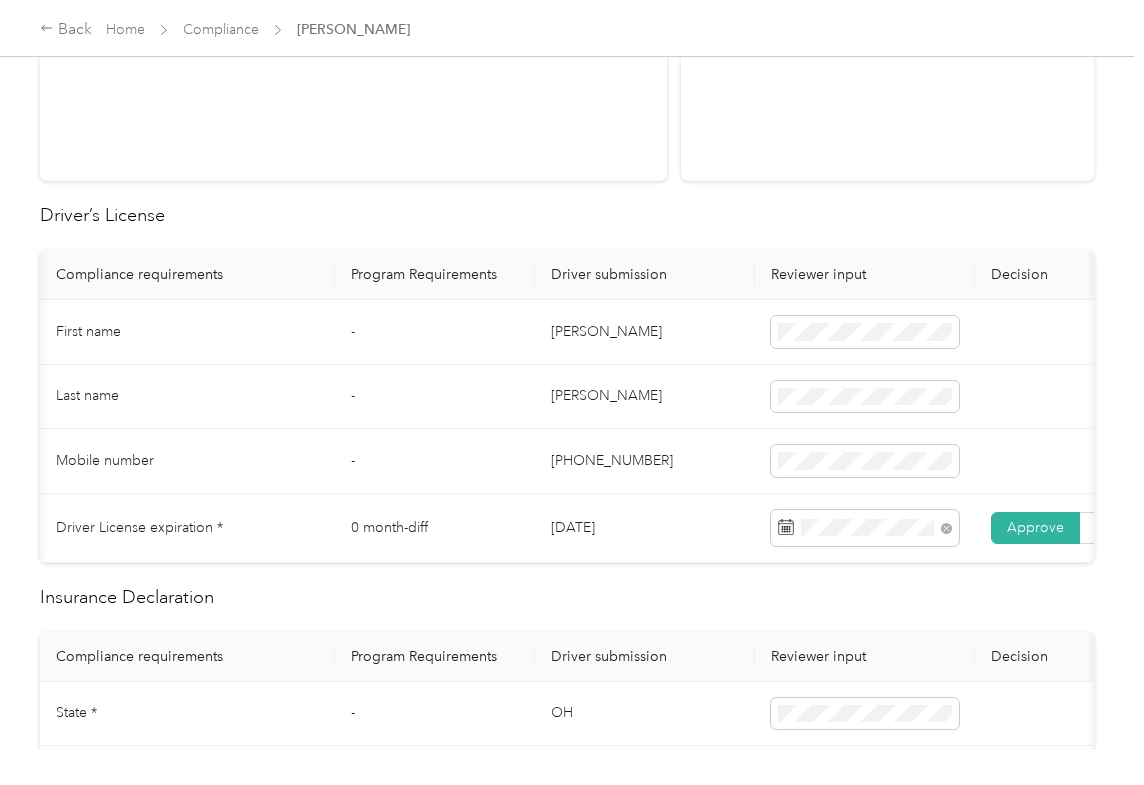 scroll, scrollTop: 0, scrollLeft: 62, axis: horizontal 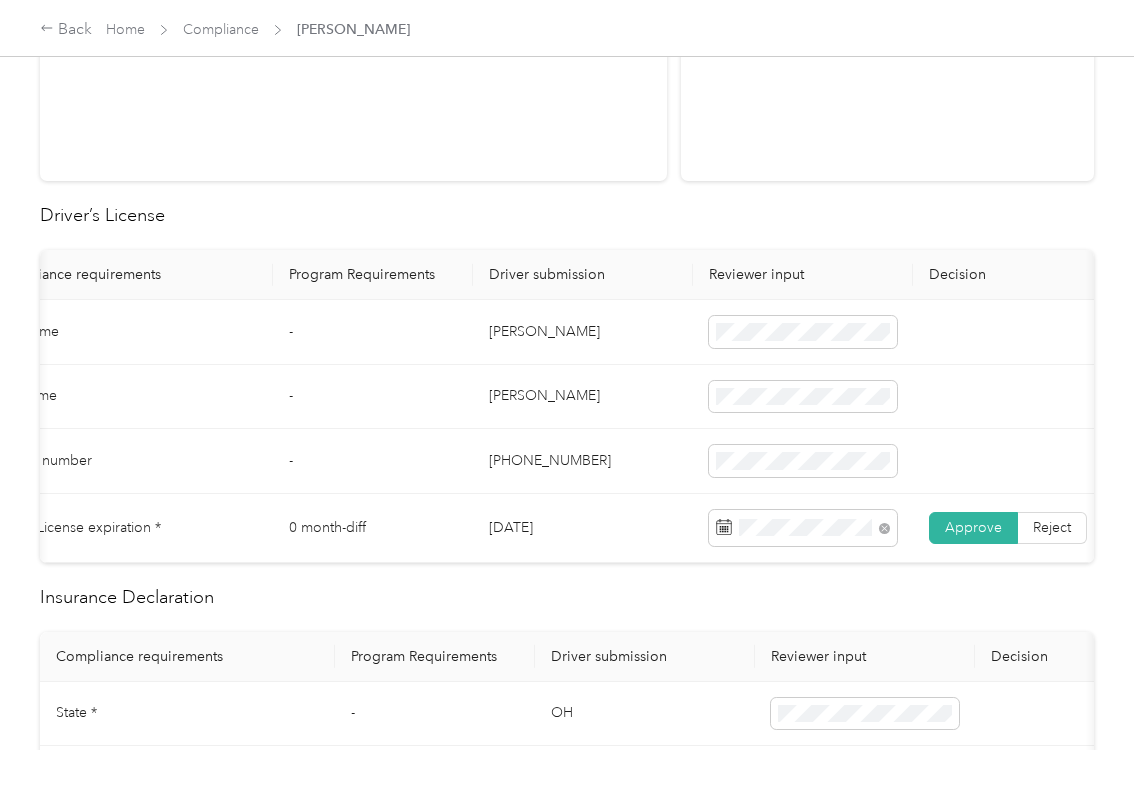 click on "[PHONE_NUMBER]" at bounding box center [583, 461] 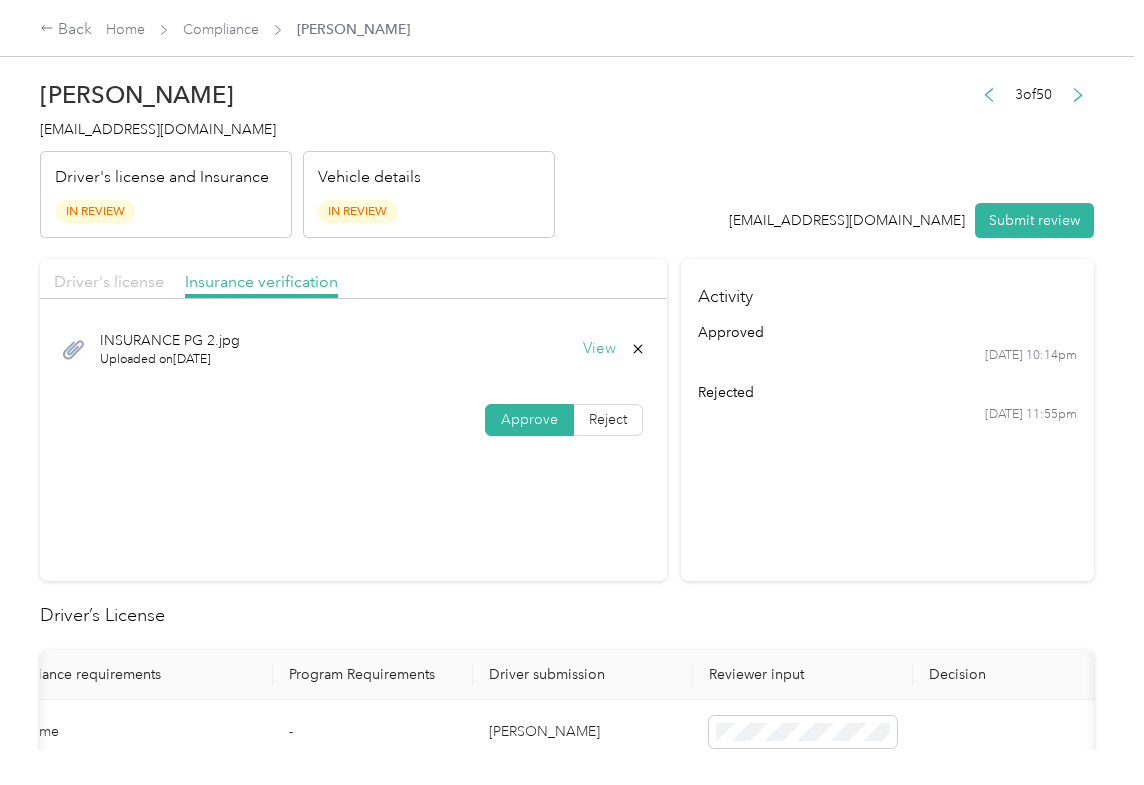 click on "Driver's license" at bounding box center [109, 281] 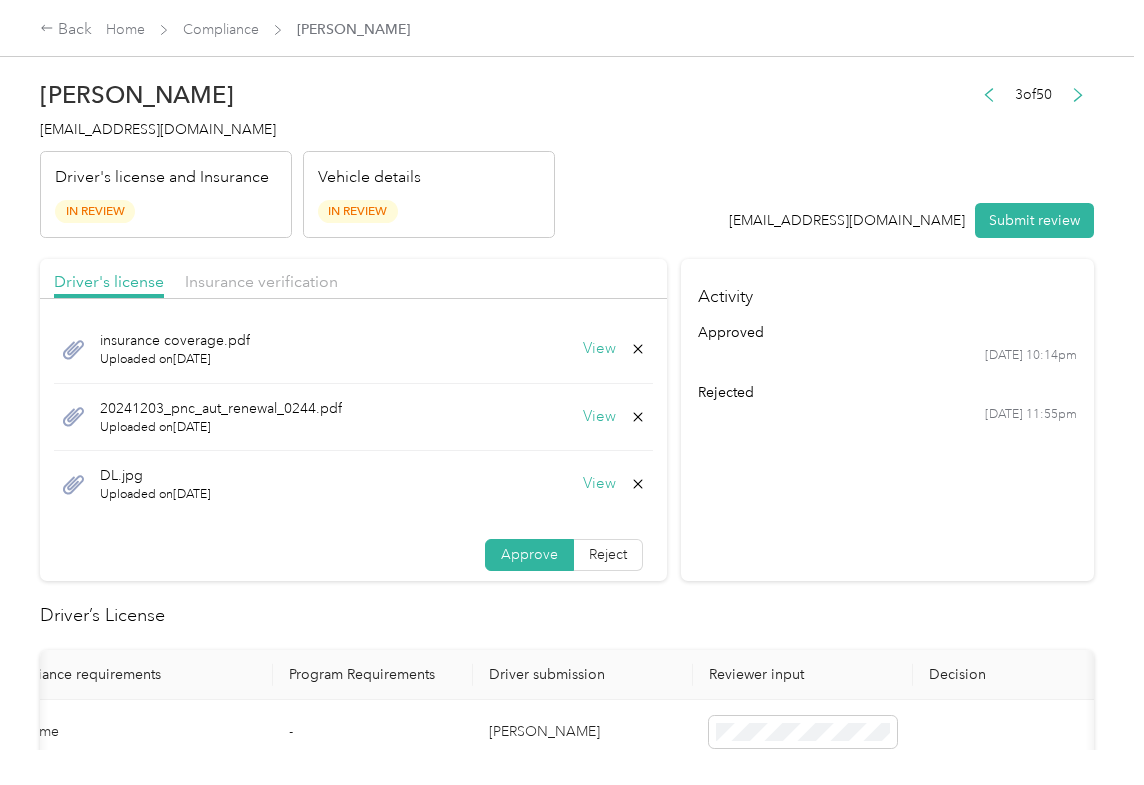 click on "View" at bounding box center (599, 349) 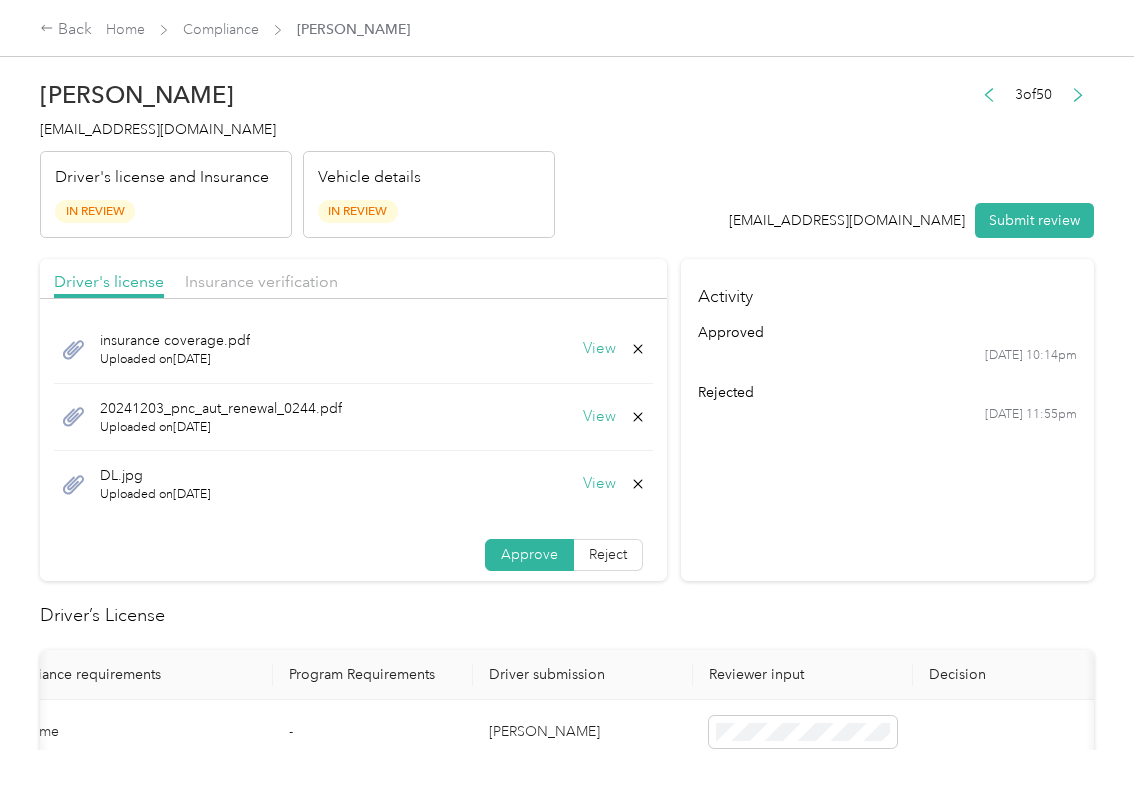 click on "[DATE] 11:55pm" at bounding box center [887, 415] 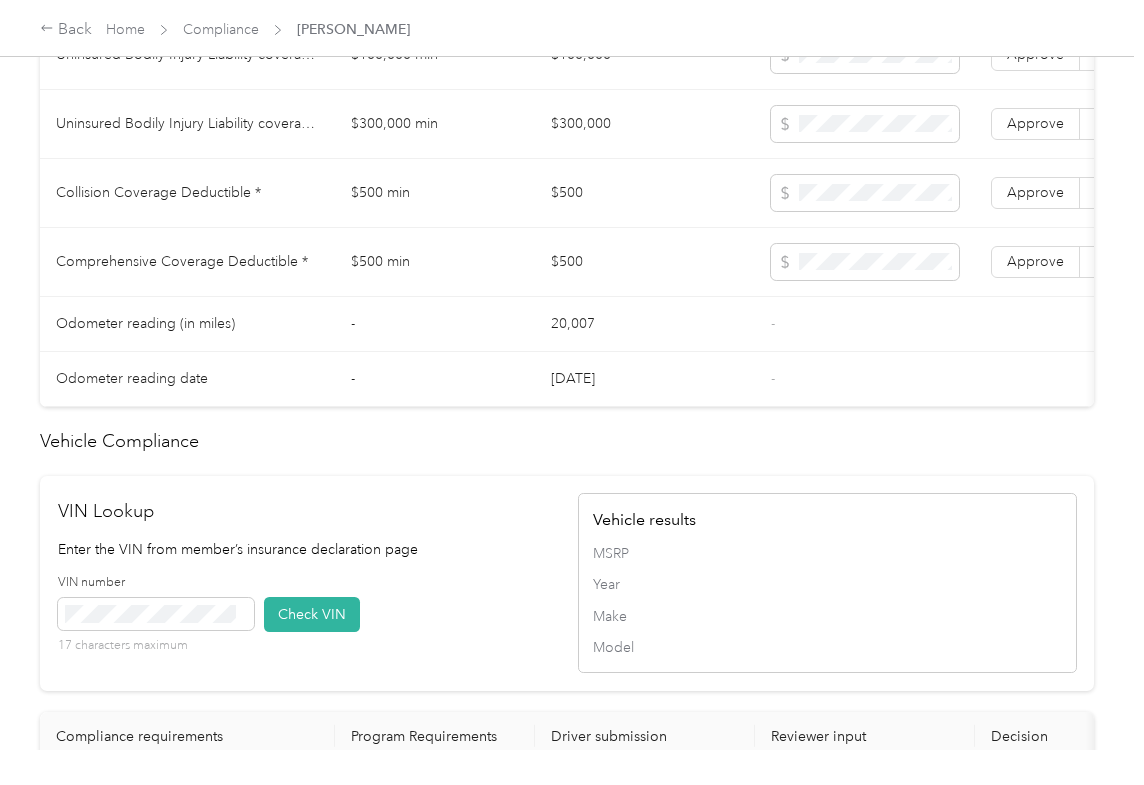 scroll, scrollTop: 1866, scrollLeft: 0, axis: vertical 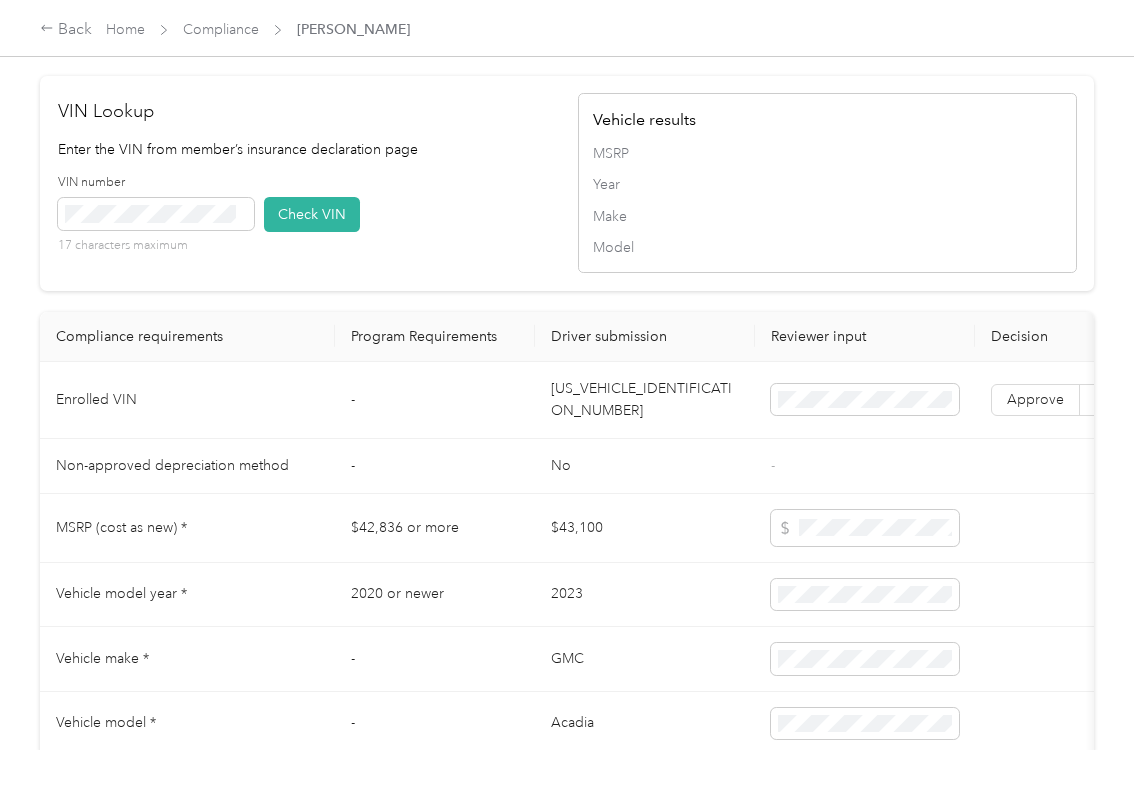 click on "[US_VEHICLE_IDENTIFICATION_NUMBER]" at bounding box center [645, 400] 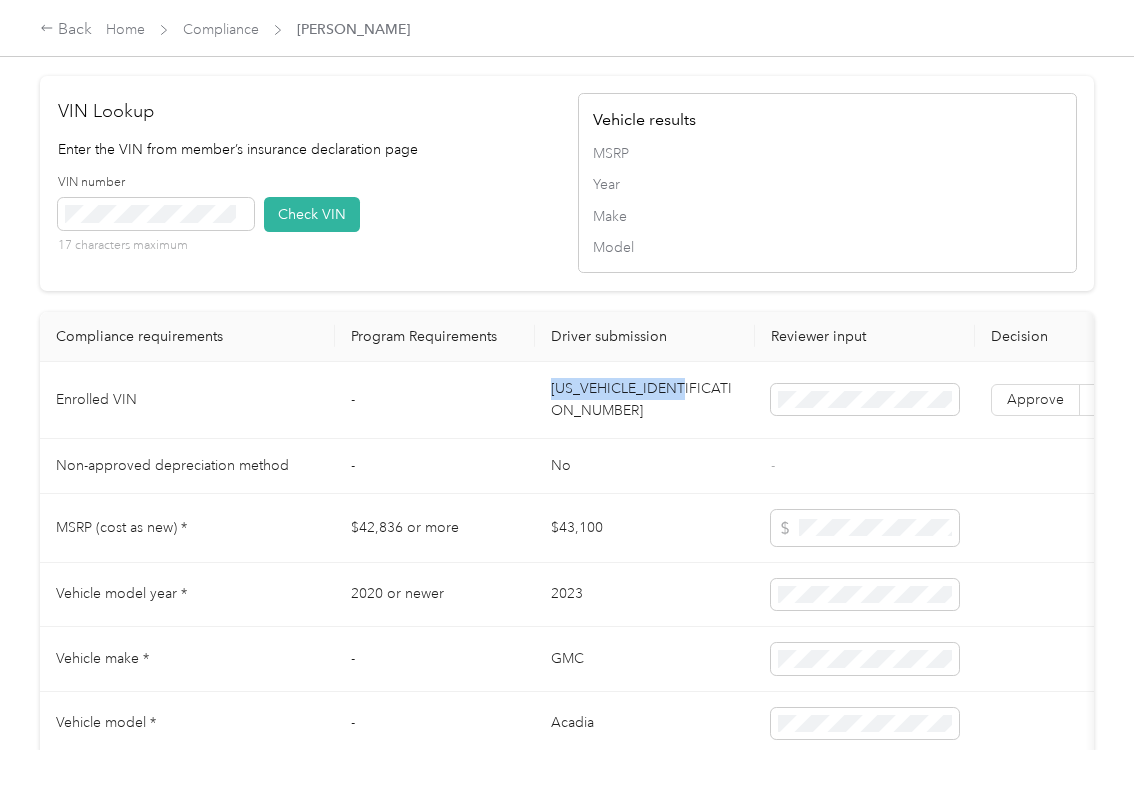 click on "[US_VEHICLE_IDENTIFICATION_NUMBER]" at bounding box center (645, 400) 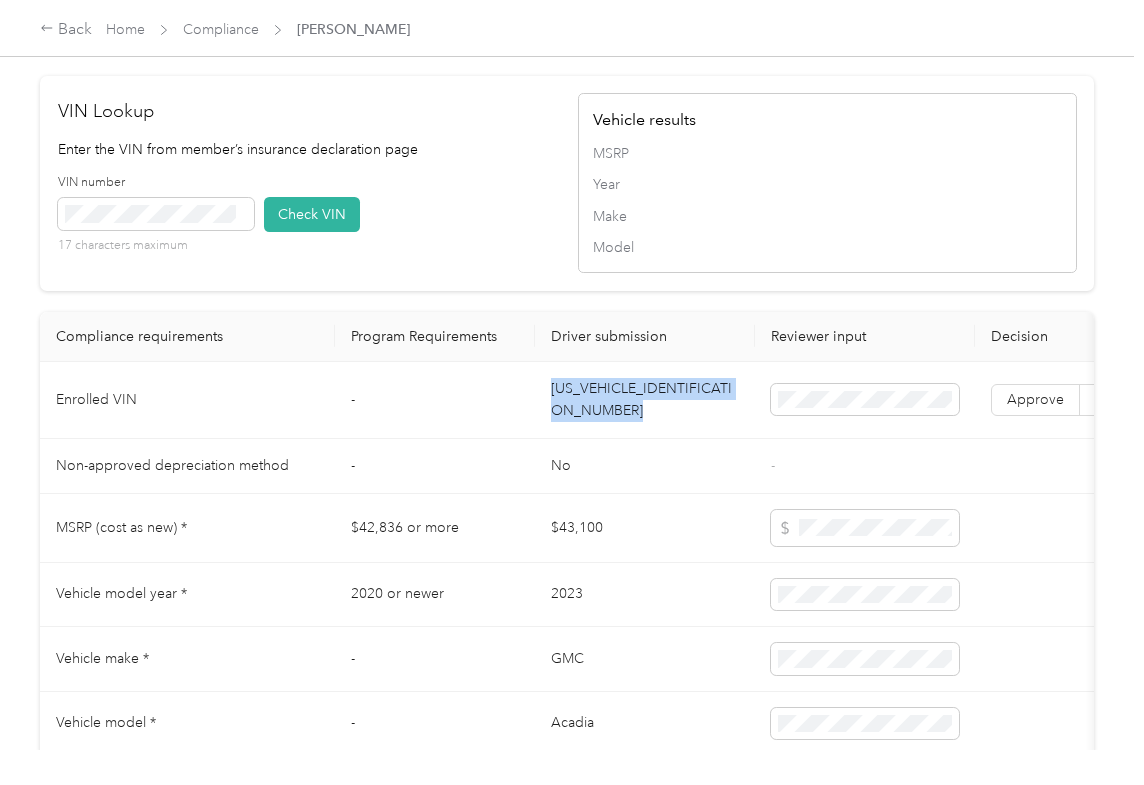 click on "[US_VEHICLE_IDENTIFICATION_NUMBER]" at bounding box center [645, 400] 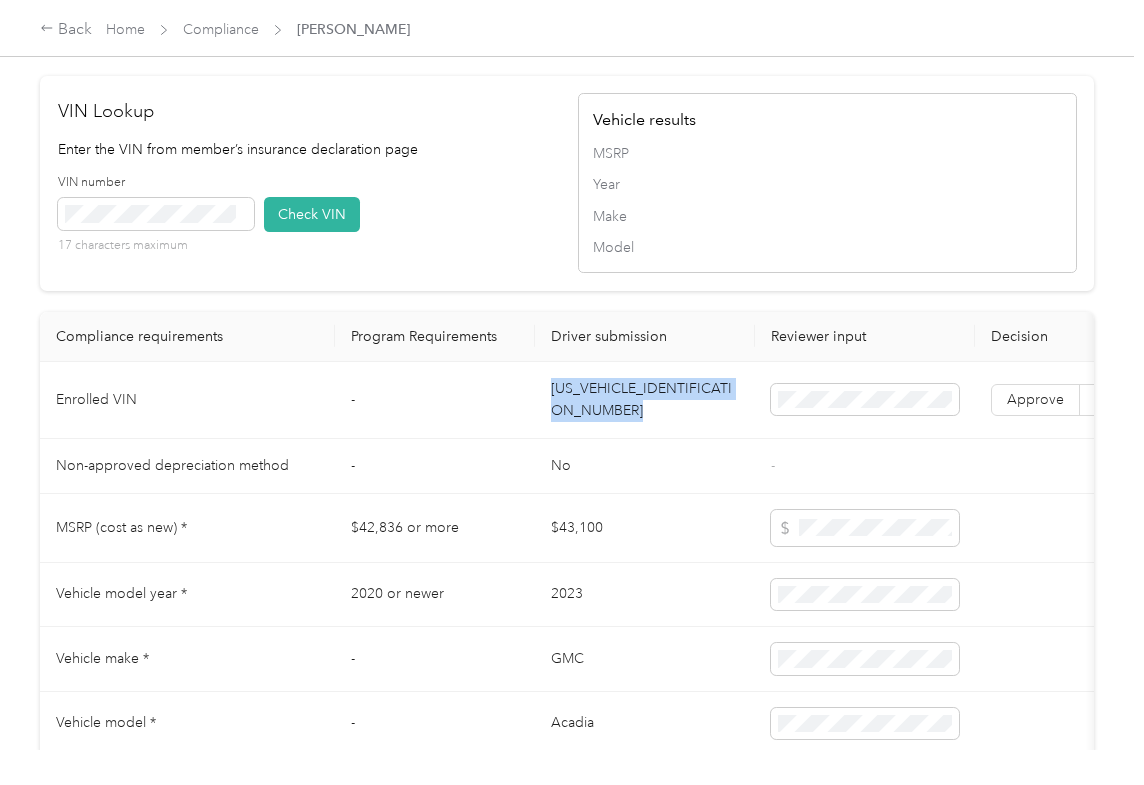 click on "VIN number   17 characters maximum Check VIN" at bounding box center (307, 221) 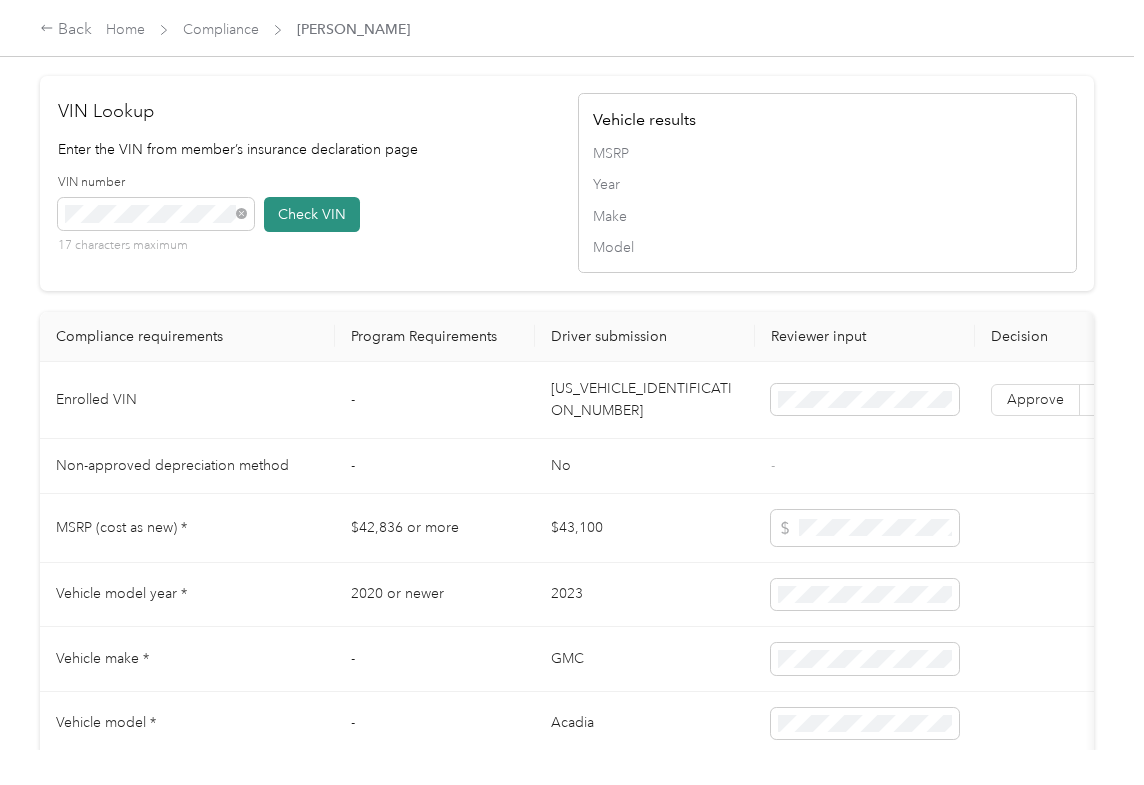 type 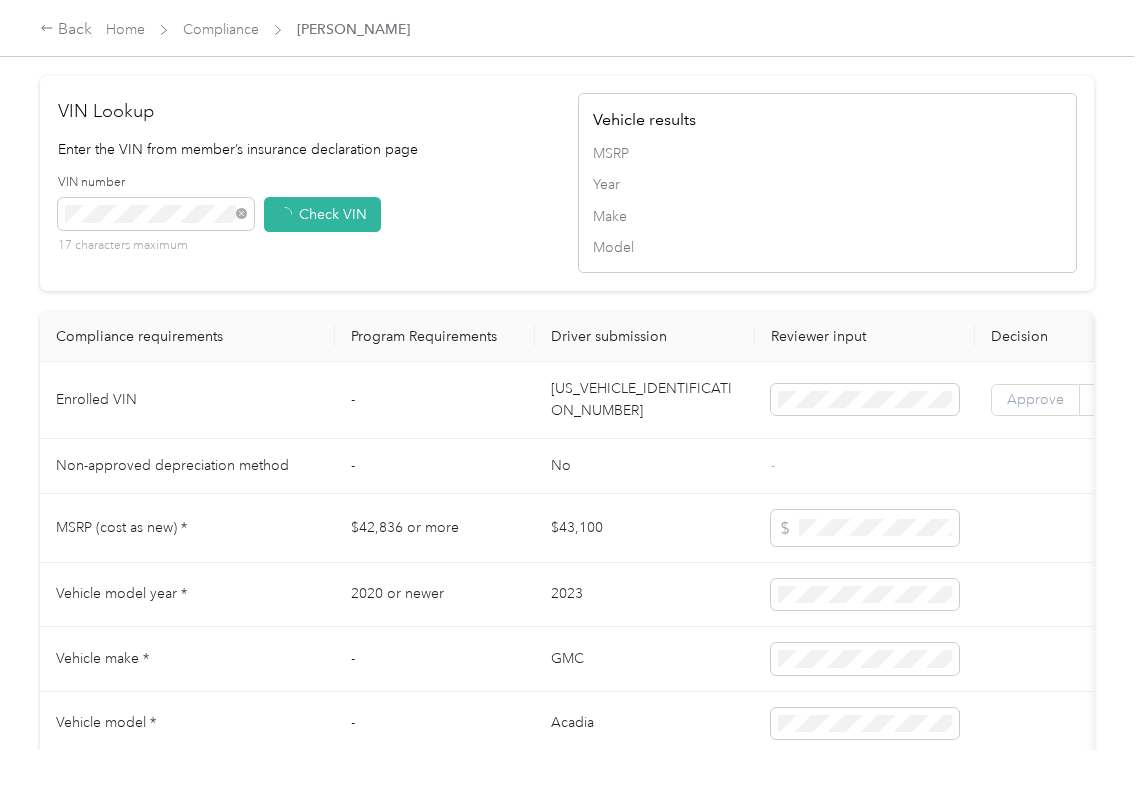 click on "Approve" at bounding box center [1035, 399] 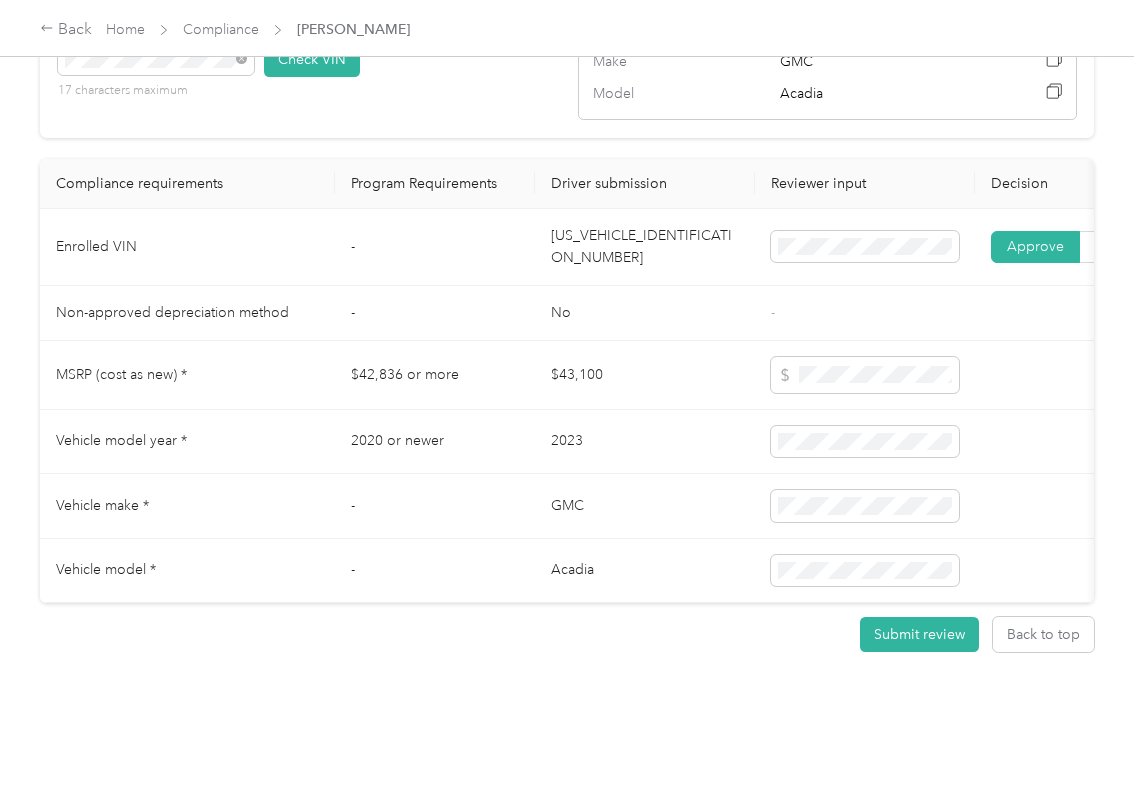 scroll, scrollTop: 1306, scrollLeft: 0, axis: vertical 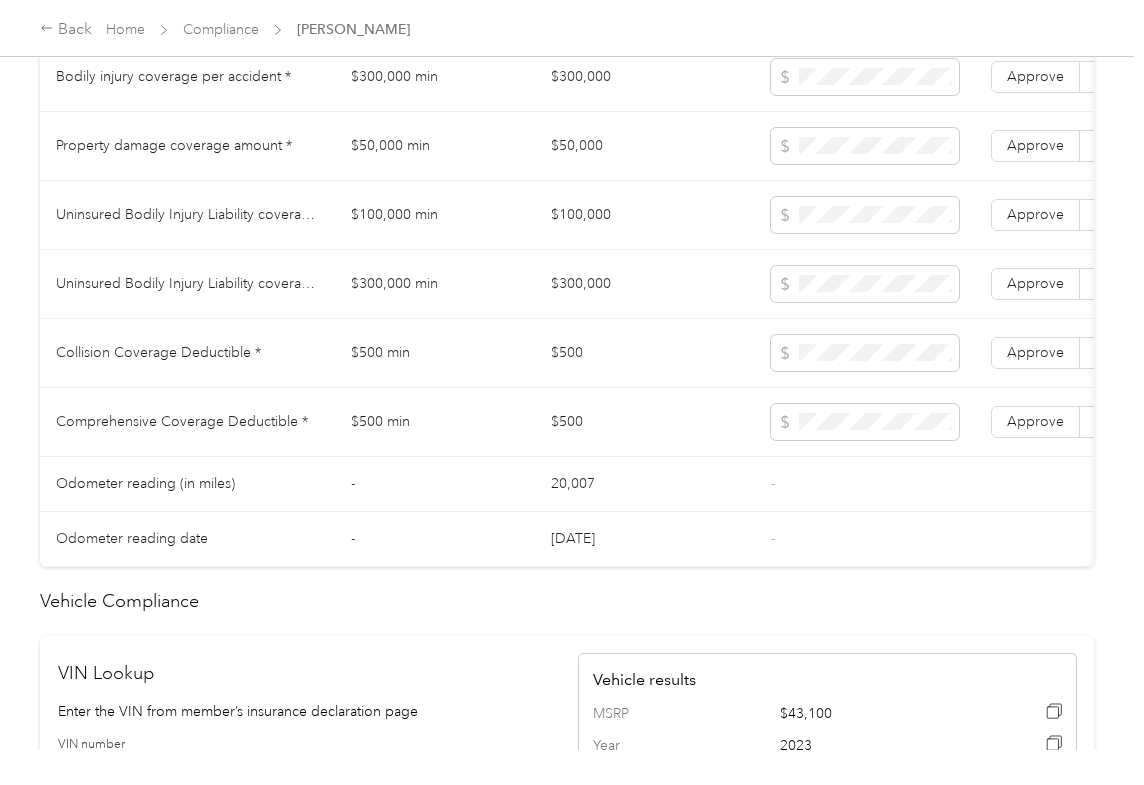 click on "$500" at bounding box center [645, 353] 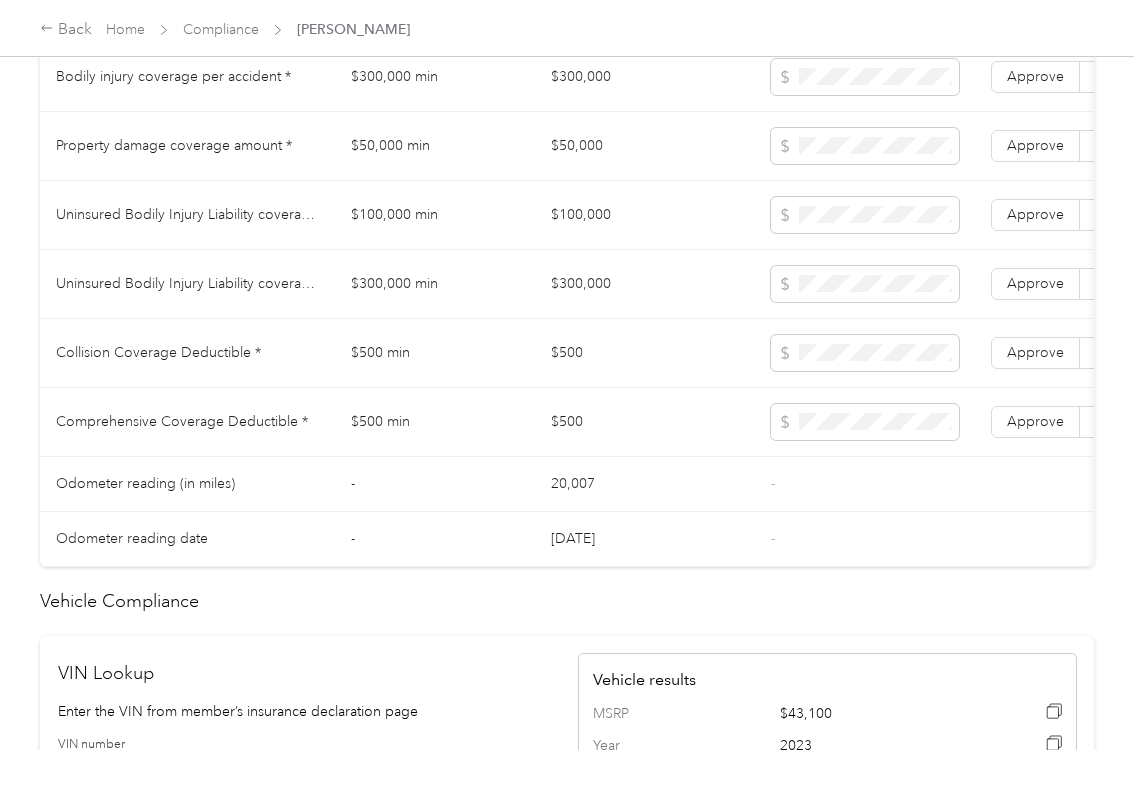 click on "$500" at bounding box center [645, 353] 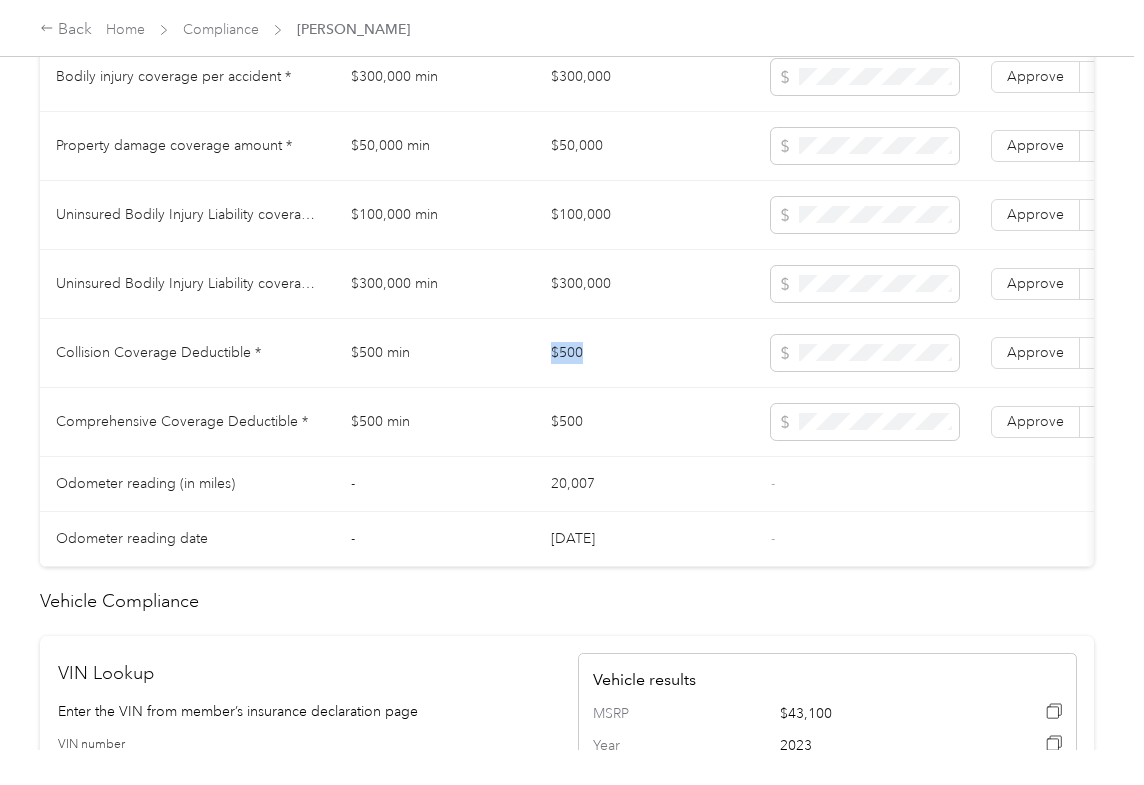click on "$500" at bounding box center (645, 353) 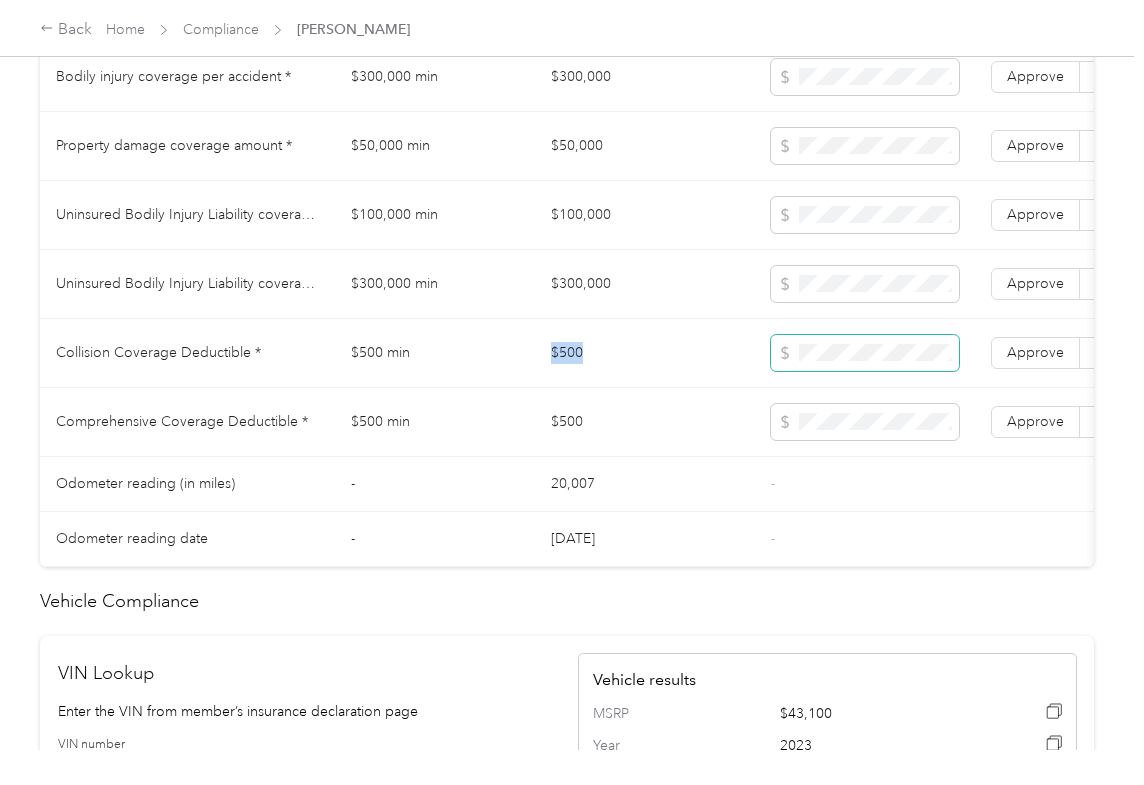 copy on "$500" 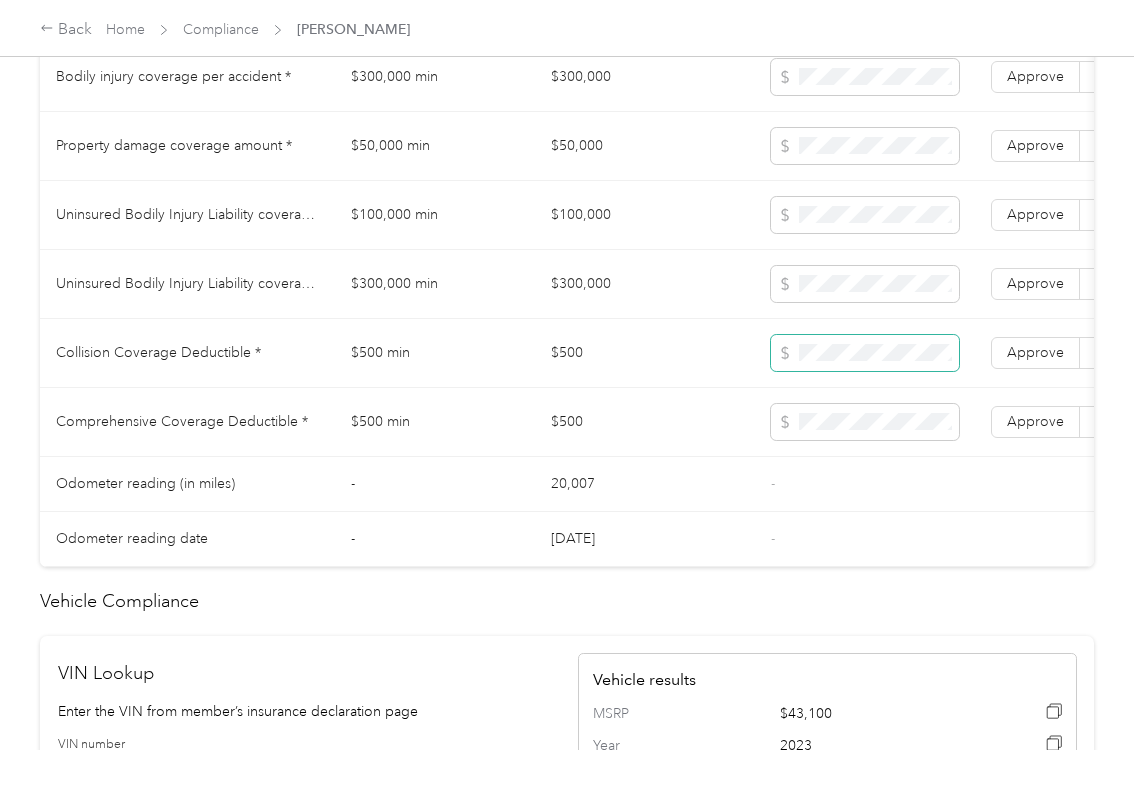 click at bounding box center [865, 353] 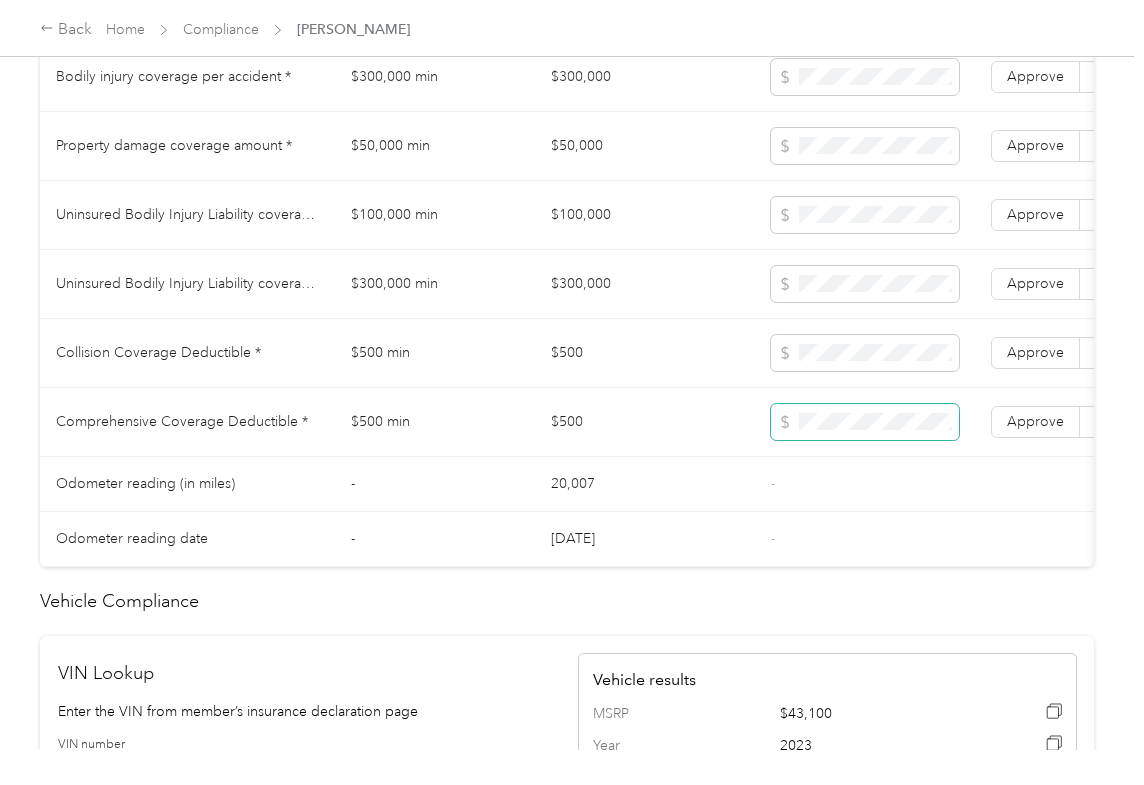 click at bounding box center (865, 422) 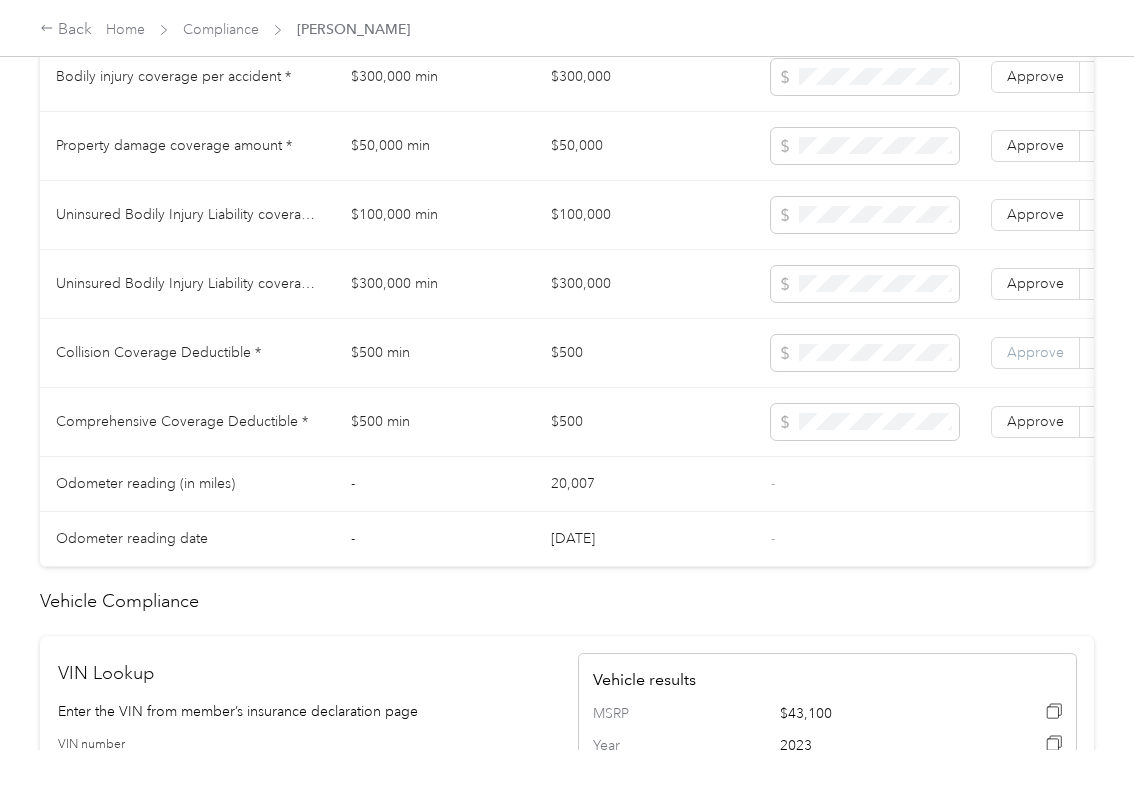 click on "Approve" at bounding box center [1035, 353] 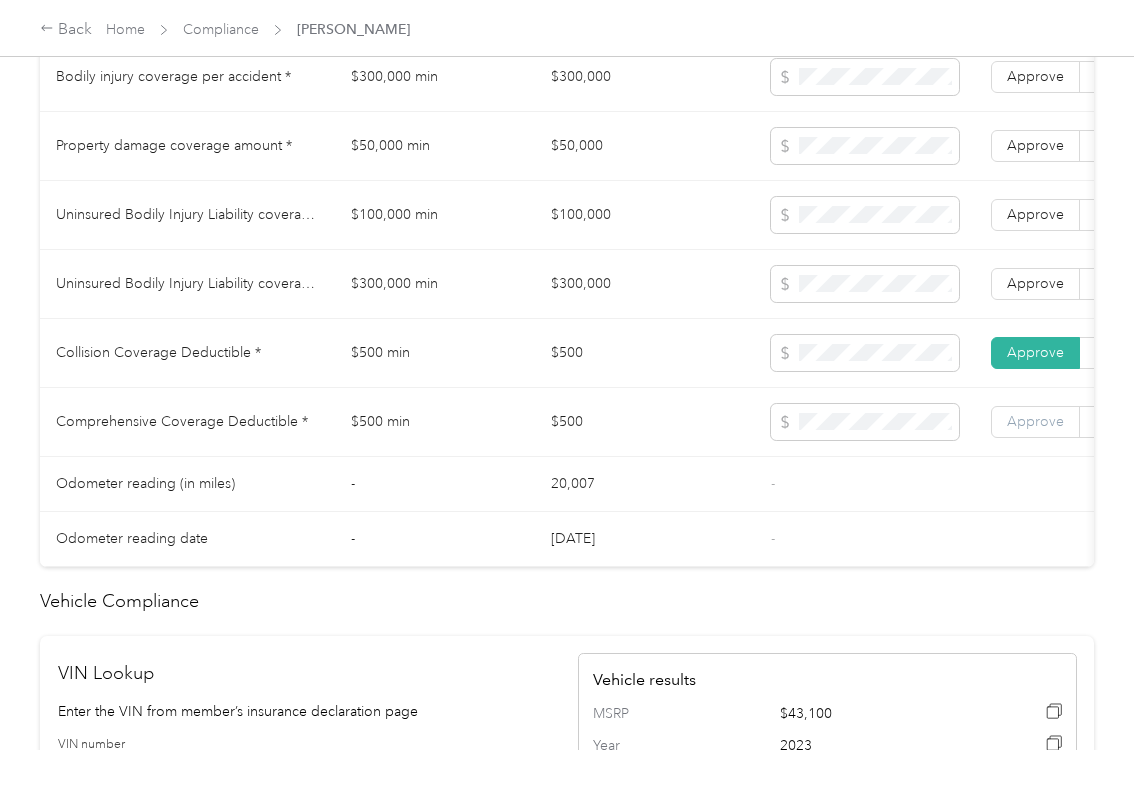click on "Approve" at bounding box center (1035, 421) 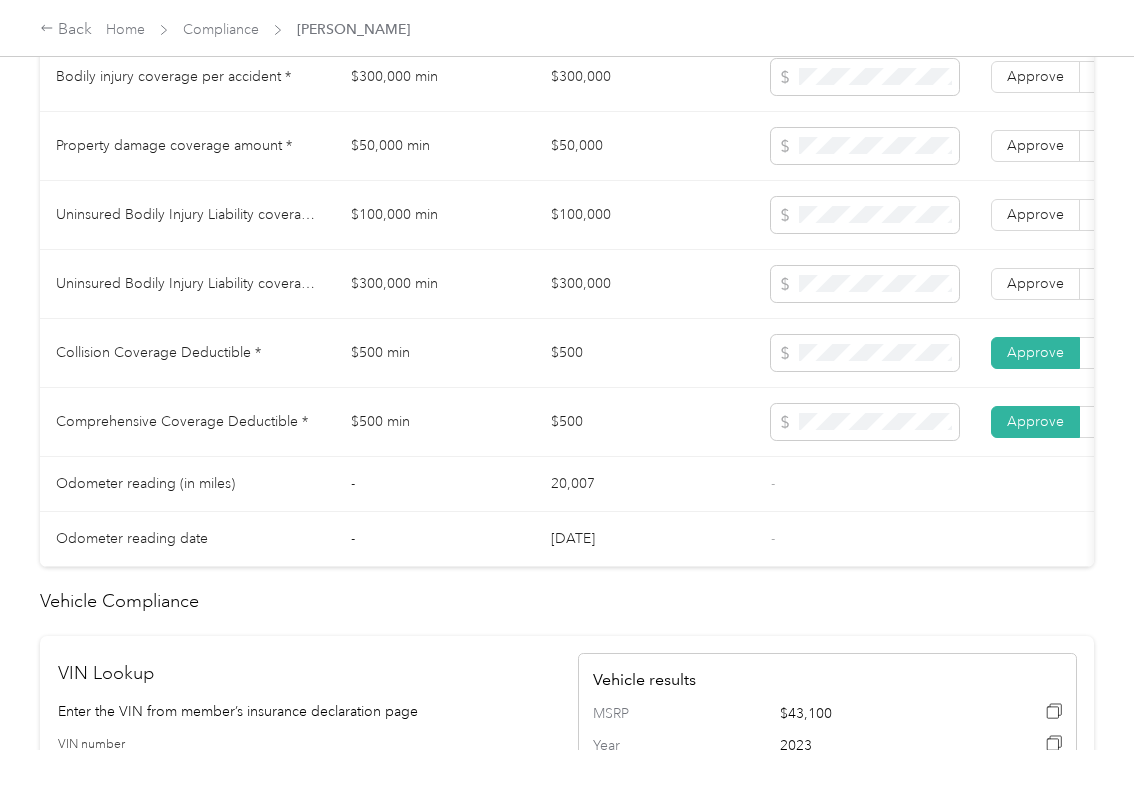 scroll, scrollTop: 1170, scrollLeft: 0, axis: vertical 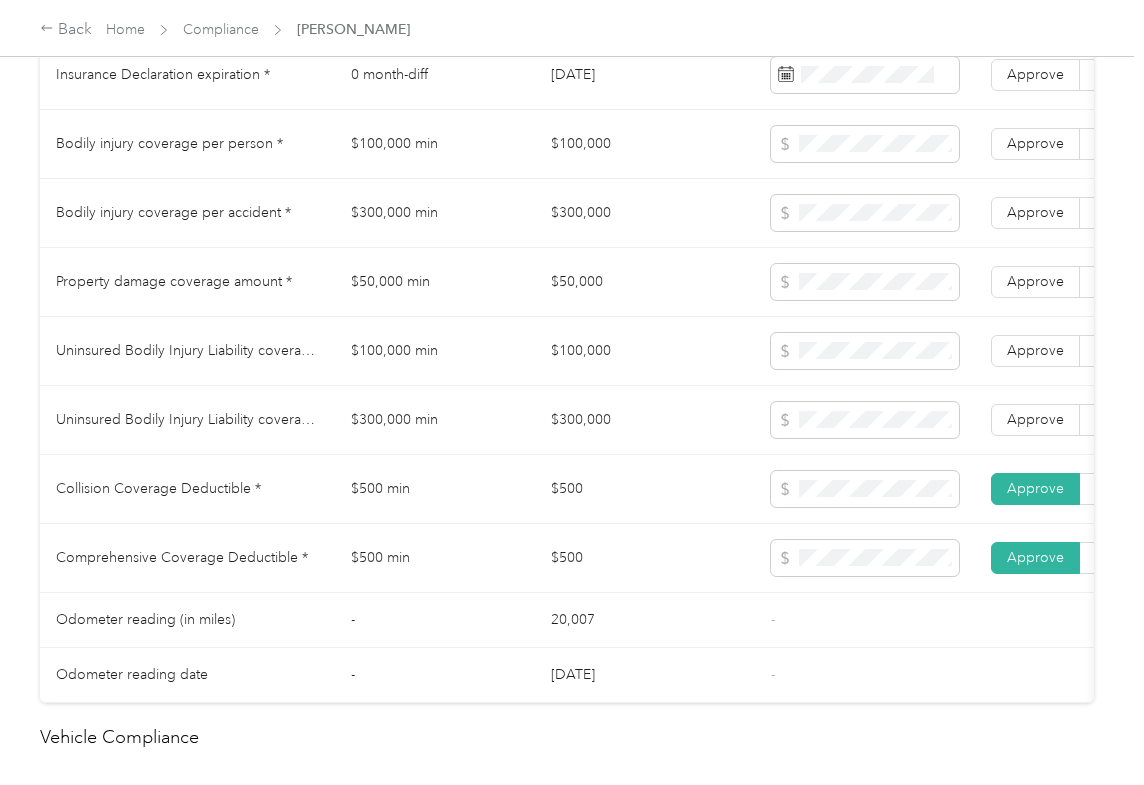 drag, startPoint x: 573, startPoint y: 142, endPoint x: 573, endPoint y: 153, distance: 11 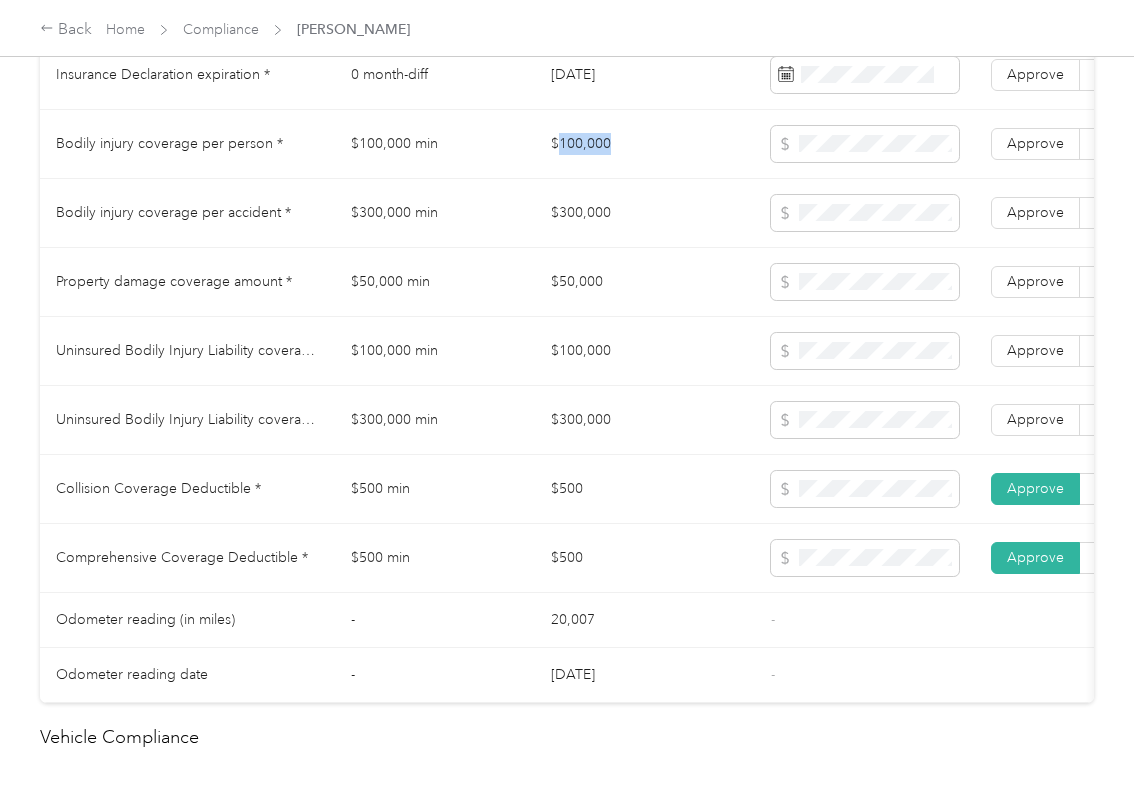 click on "$100,000" at bounding box center (645, 144) 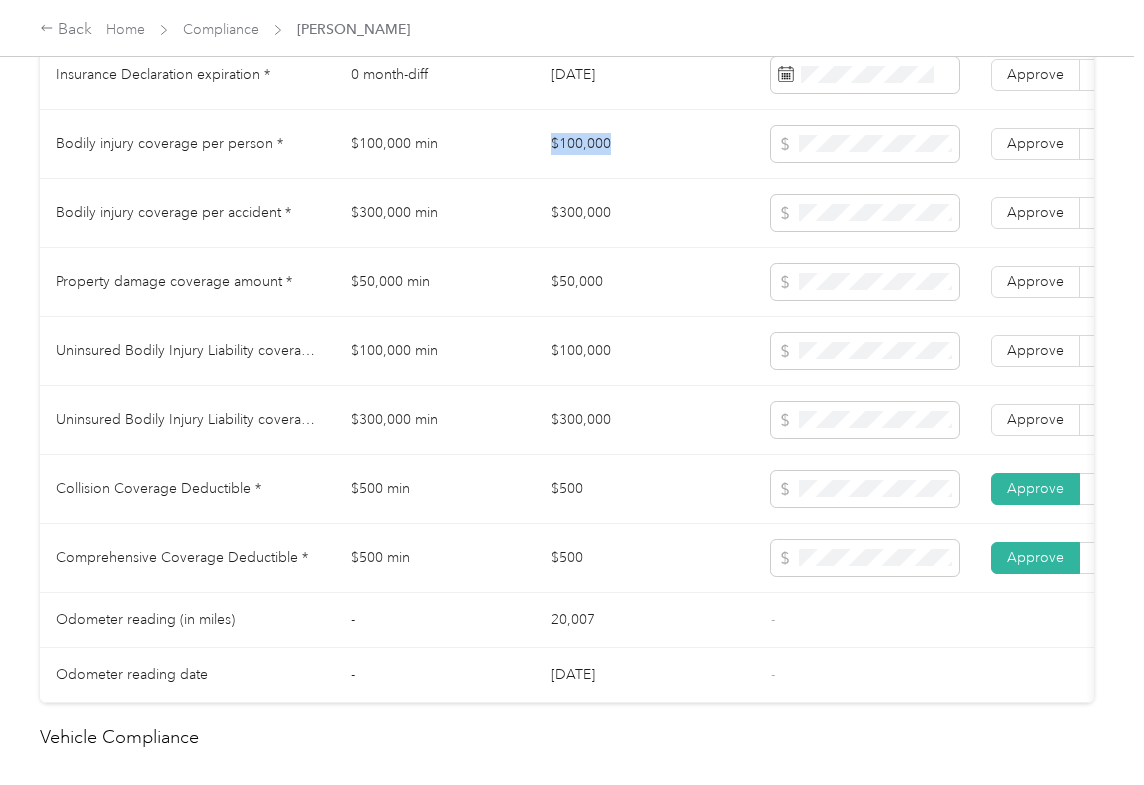 click on "$100,000" at bounding box center [645, 144] 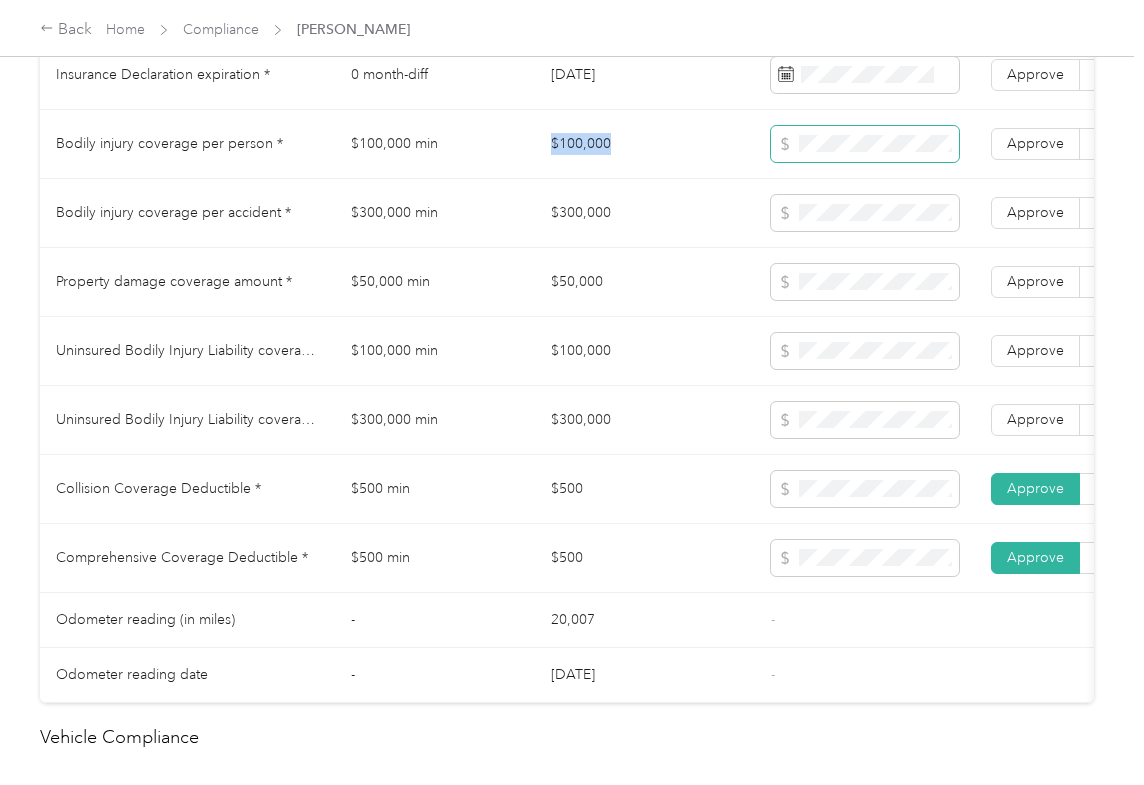 copy on "$100,000" 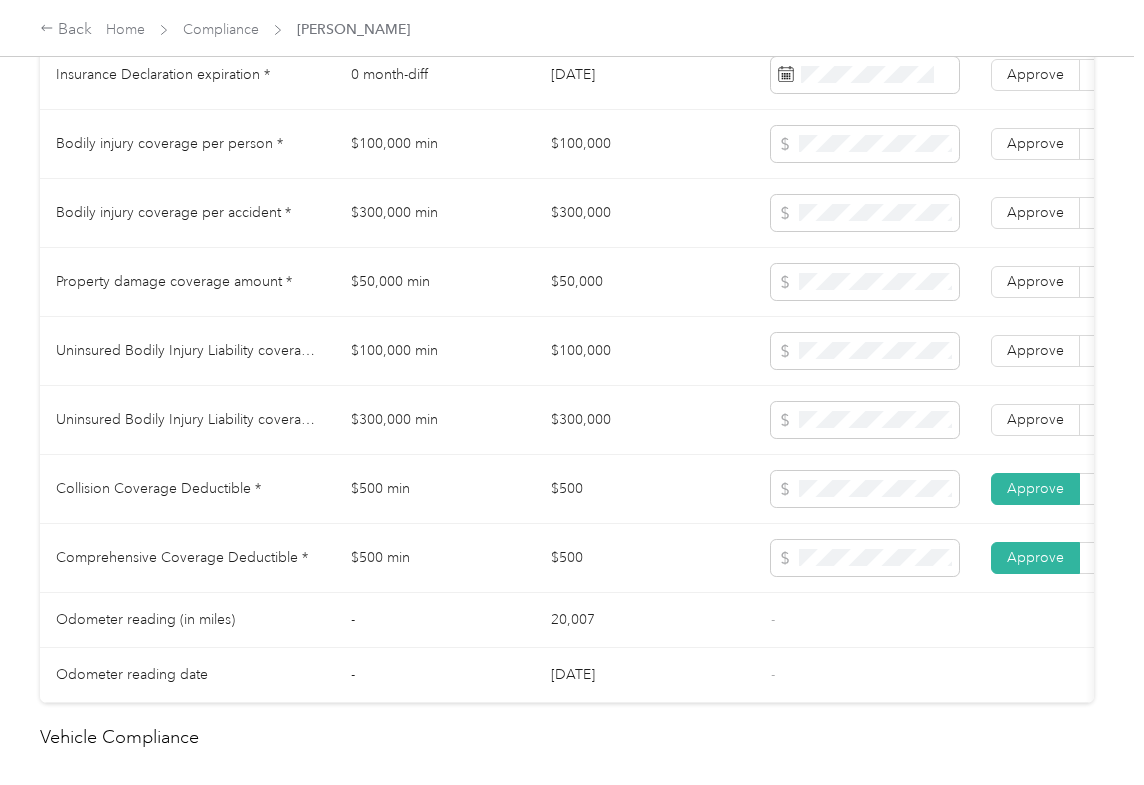 click on "$300,000" at bounding box center [645, 213] 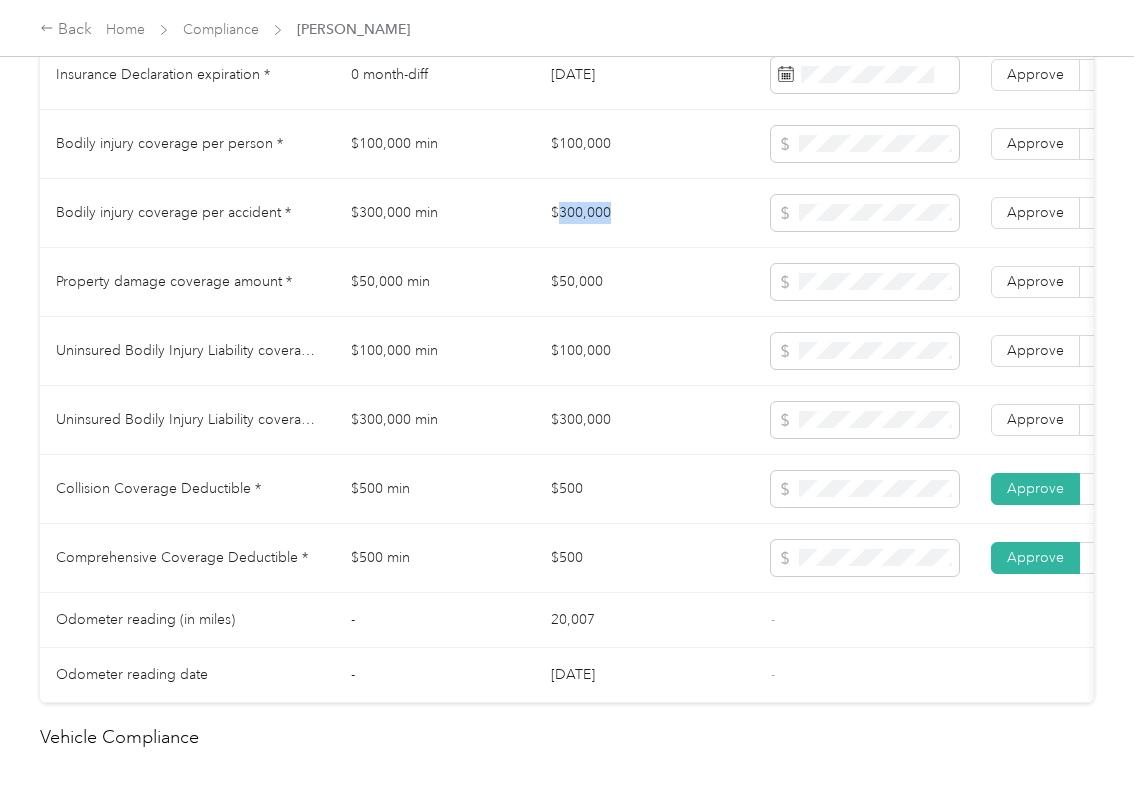 click on "$300,000" at bounding box center [645, 213] 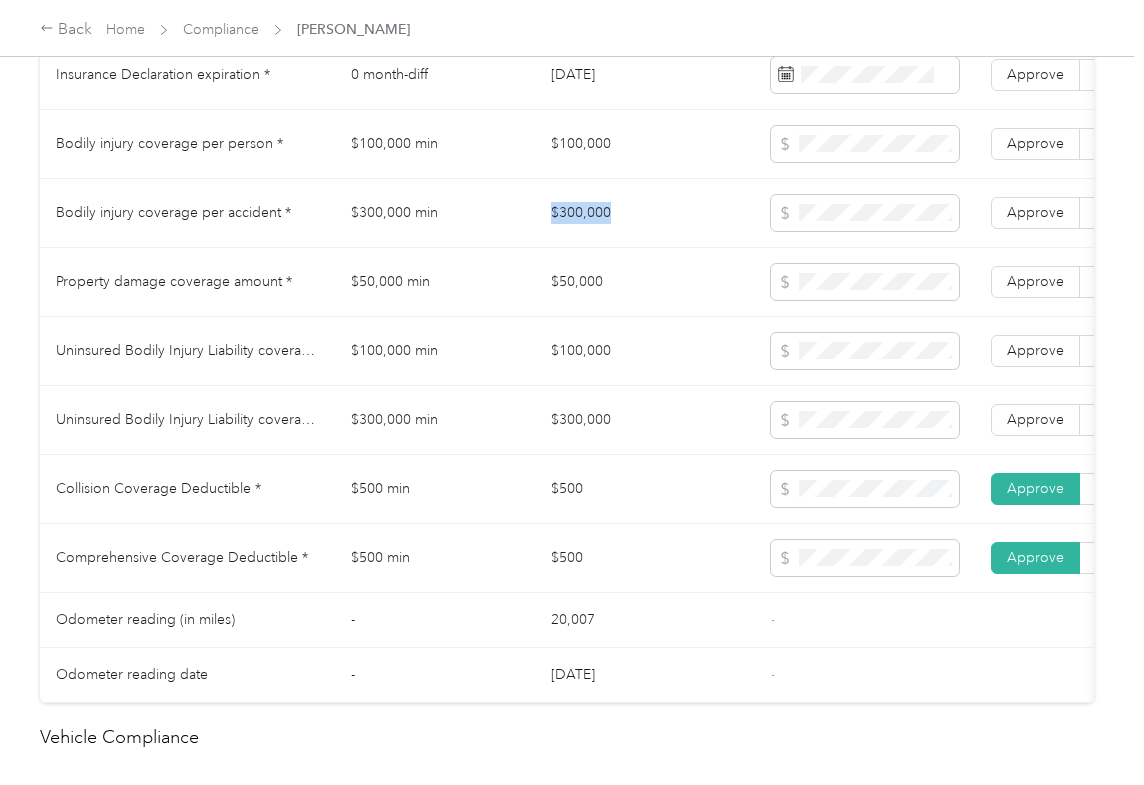 click on "$300,000" at bounding box center [645, 213] 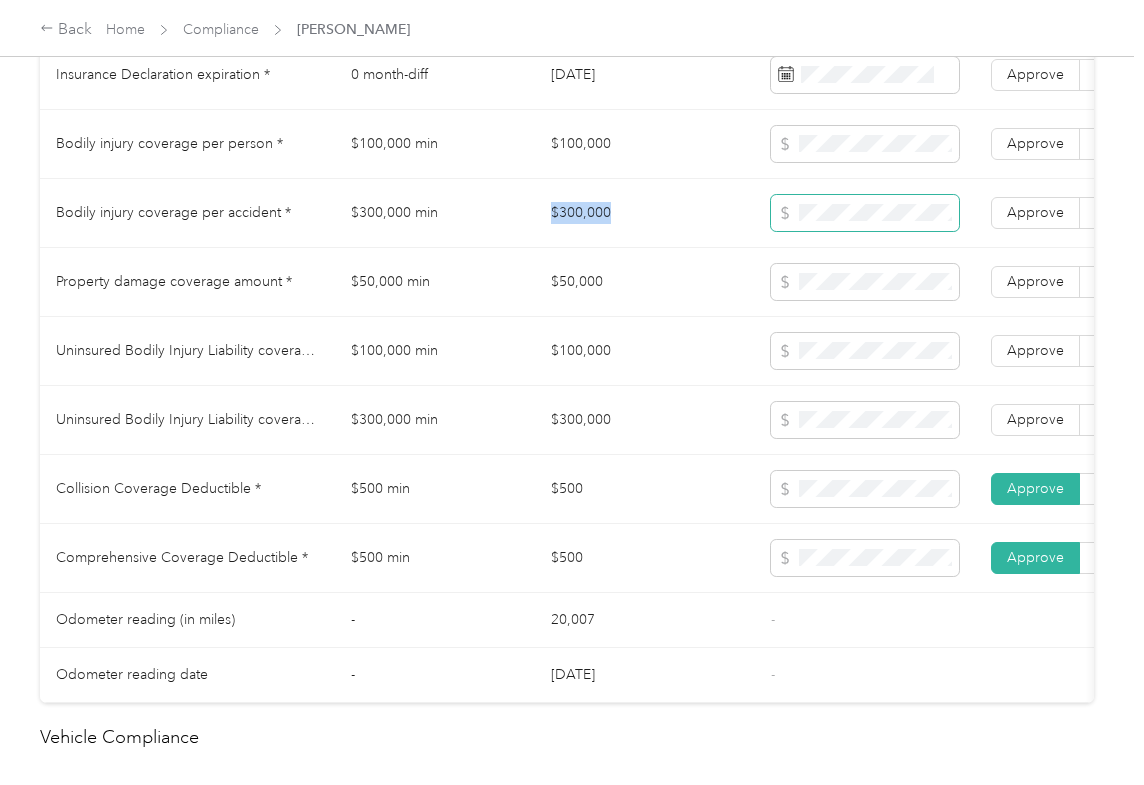 copy on "$300,000" 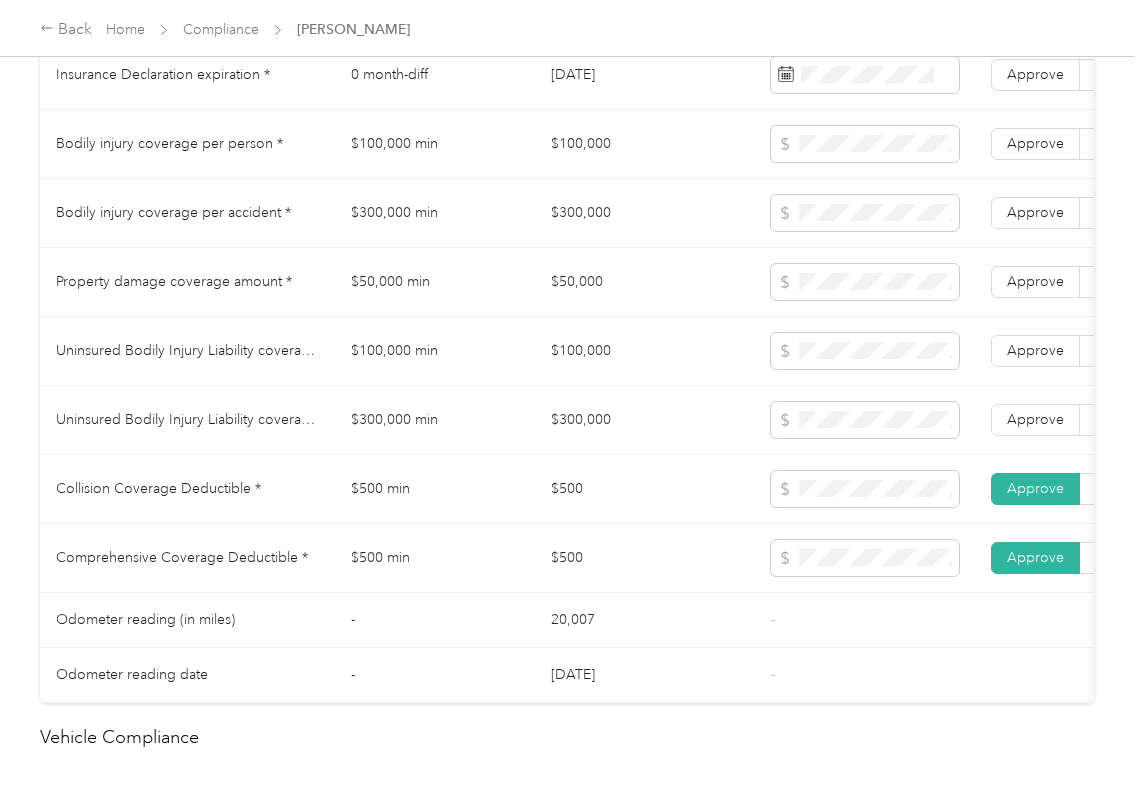 click on "$50,000" at bounding box center [645, 282] 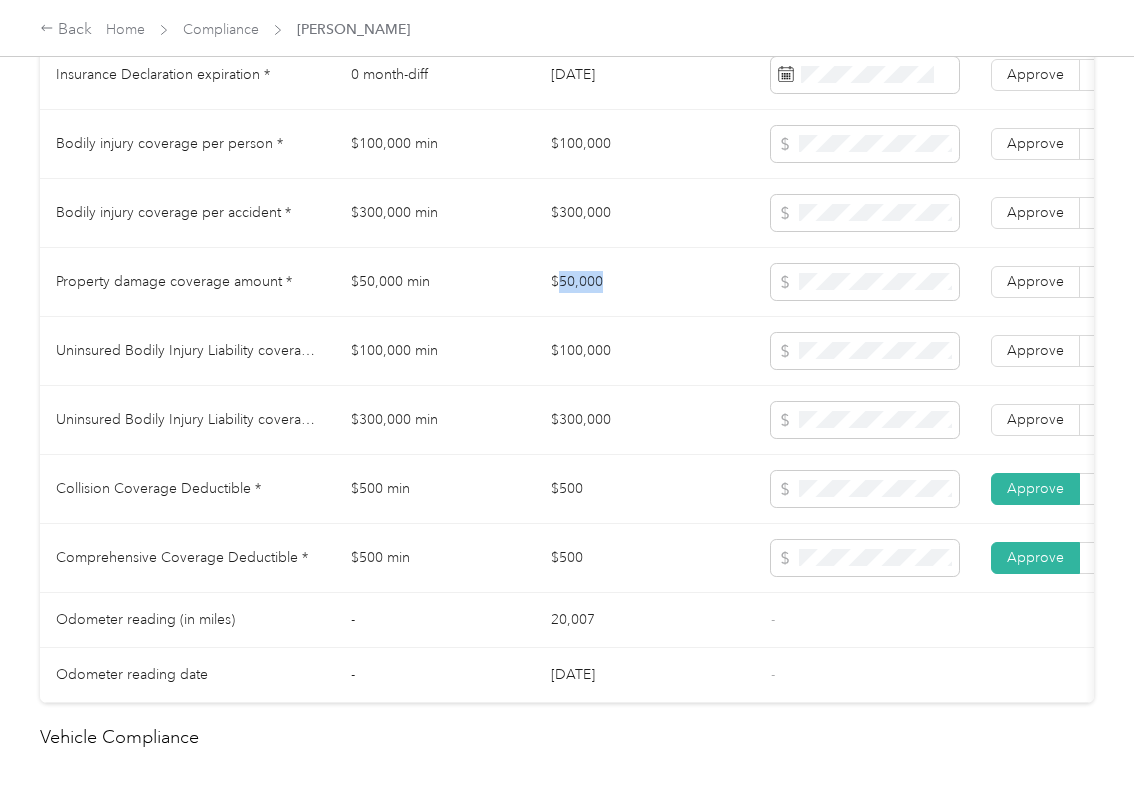 click on "$50,000" at bounding box center (645, 282) 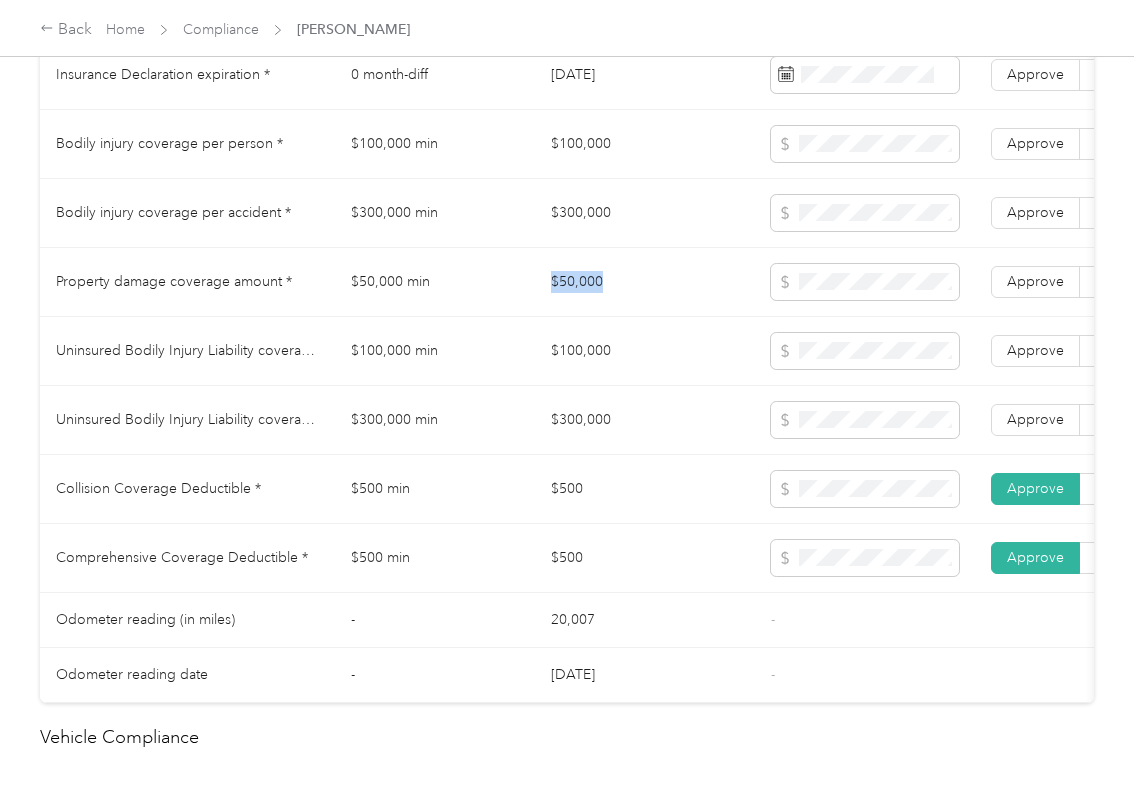 click on "$50,000" at bounding box center (645, 282) 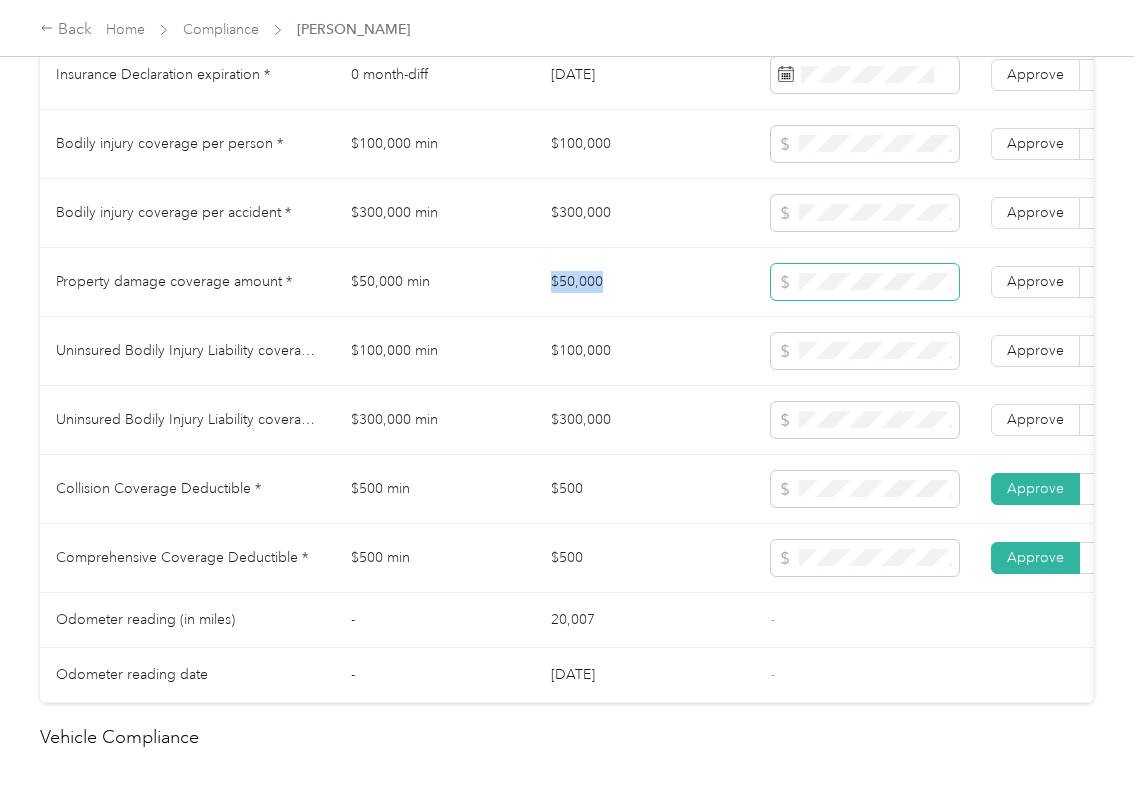 copy on "$50,000" 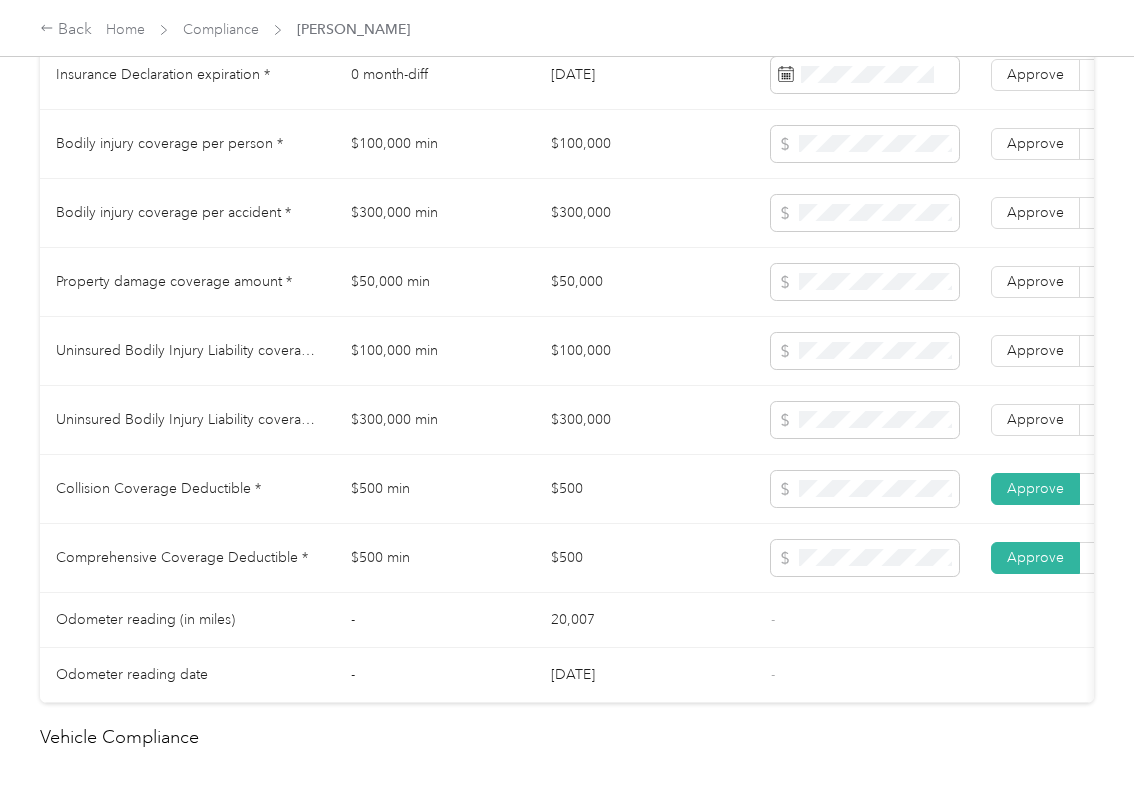 click on "$100,000" at bounding box center (645, 351) 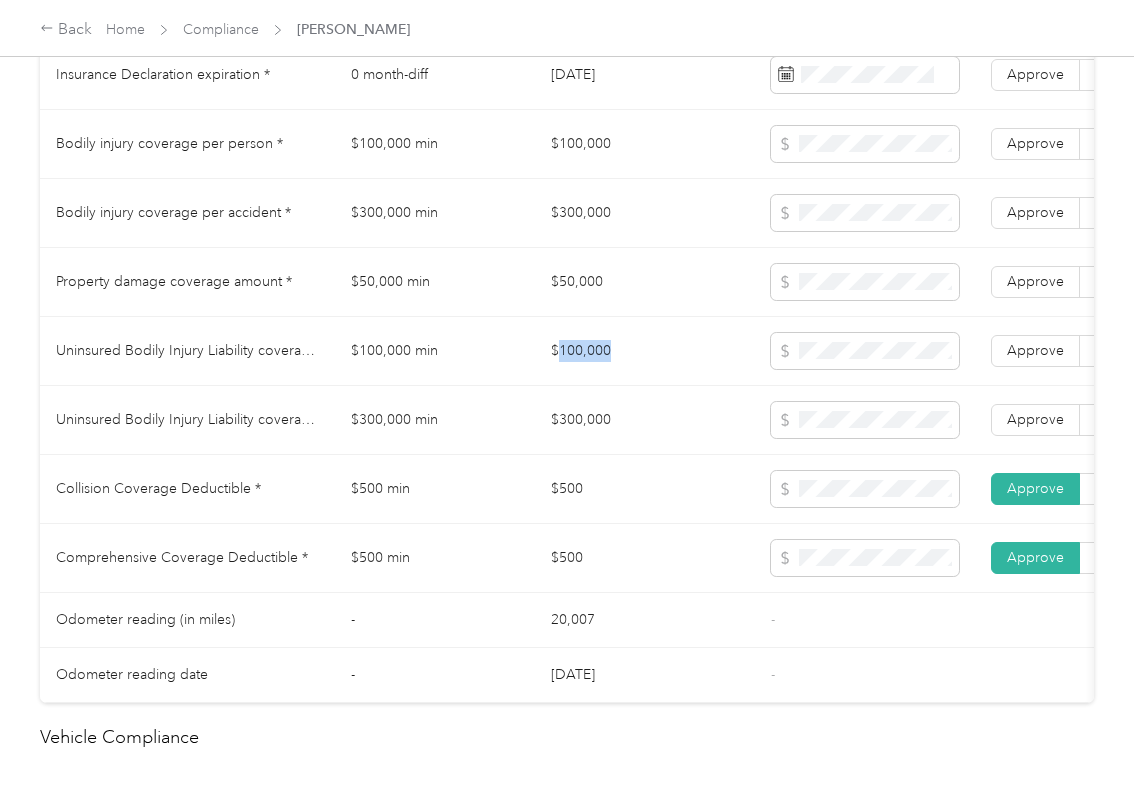 click on "$100,000" at bounding box center (645, 351) 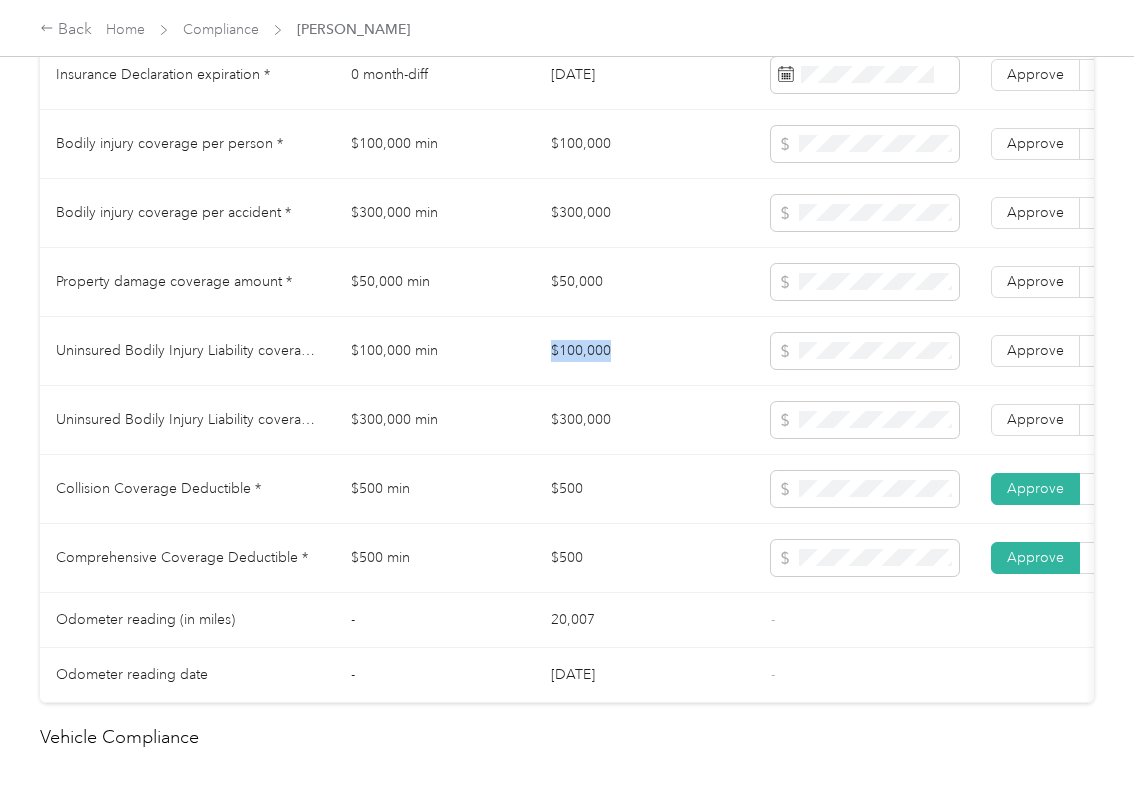 click on "$100,000" at bounding box center [645, 351] 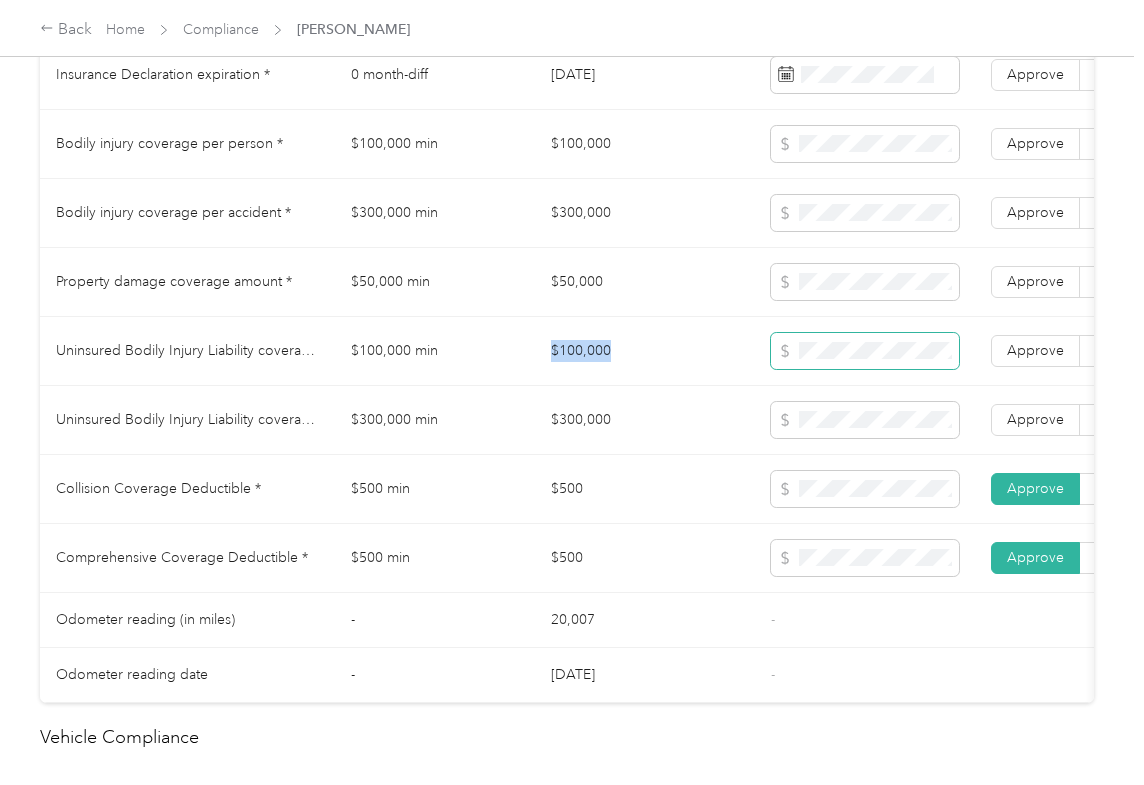 copy on "$100,000" 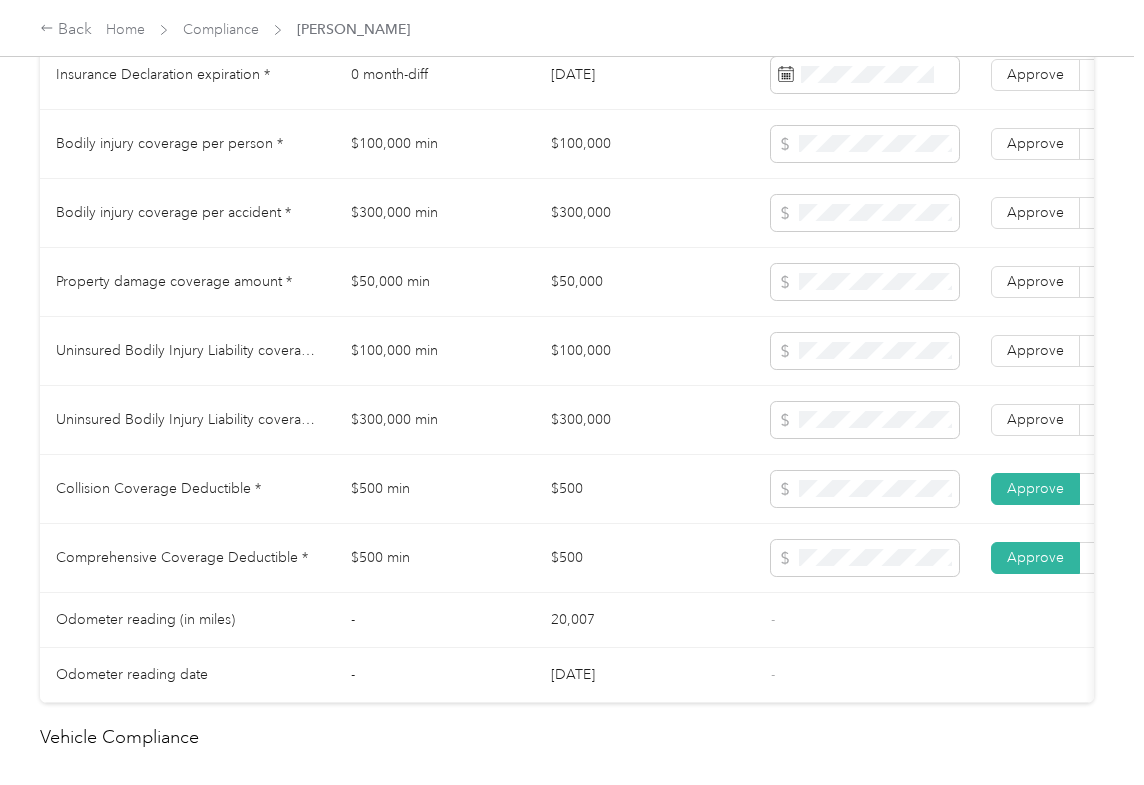 click on "$300,000" at bounding box center (645, 420) 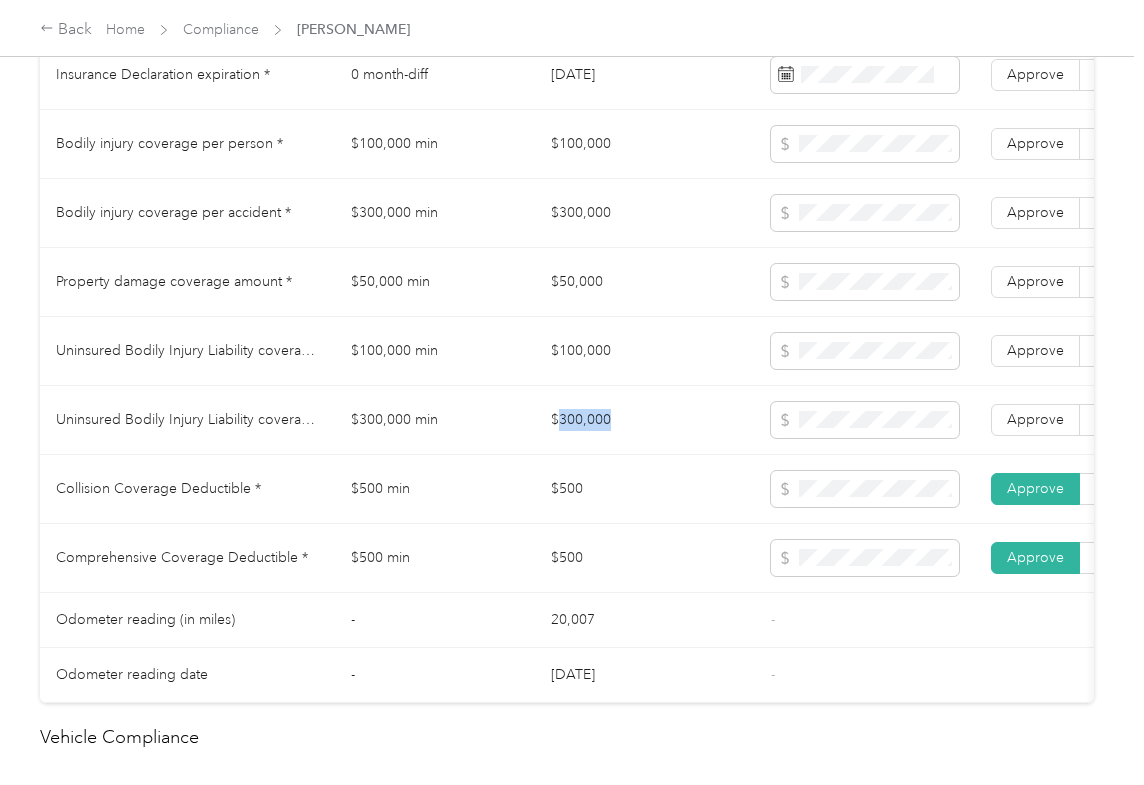 click on "$300,000" at bounding box center [645, 420] 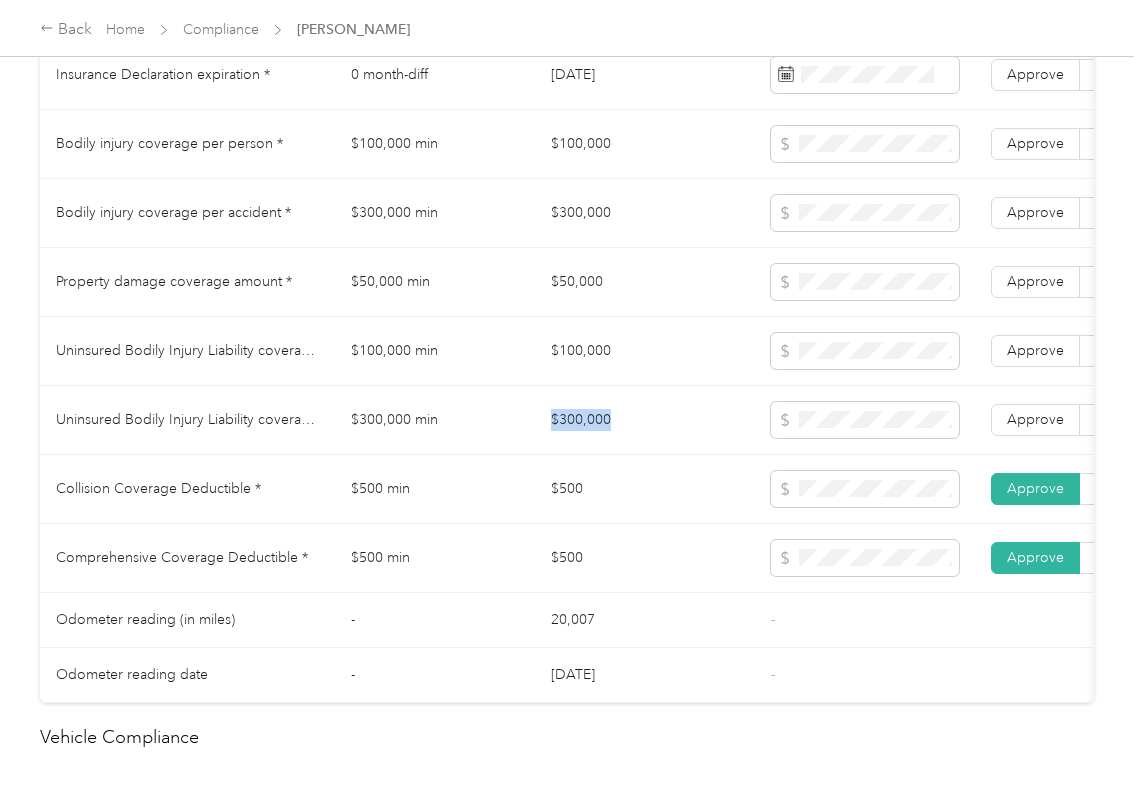 click on "$300,000" at bounding box center (645, 420) 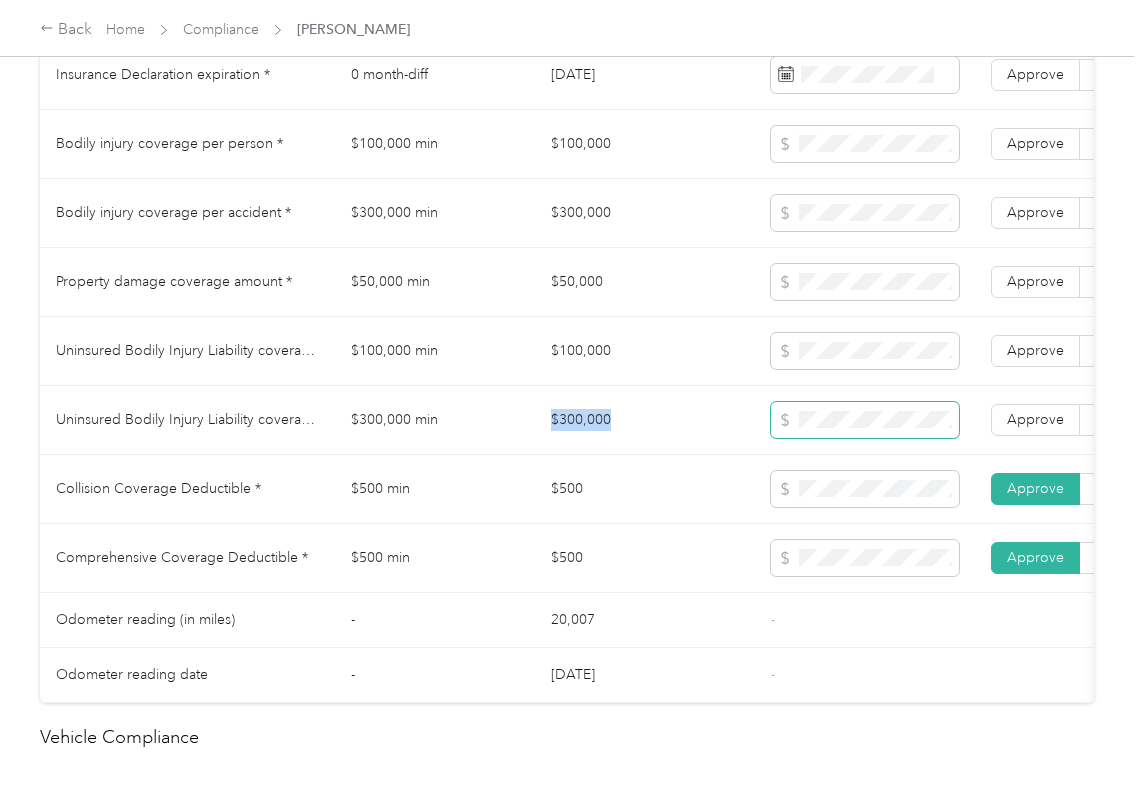 copy on "$300,000" 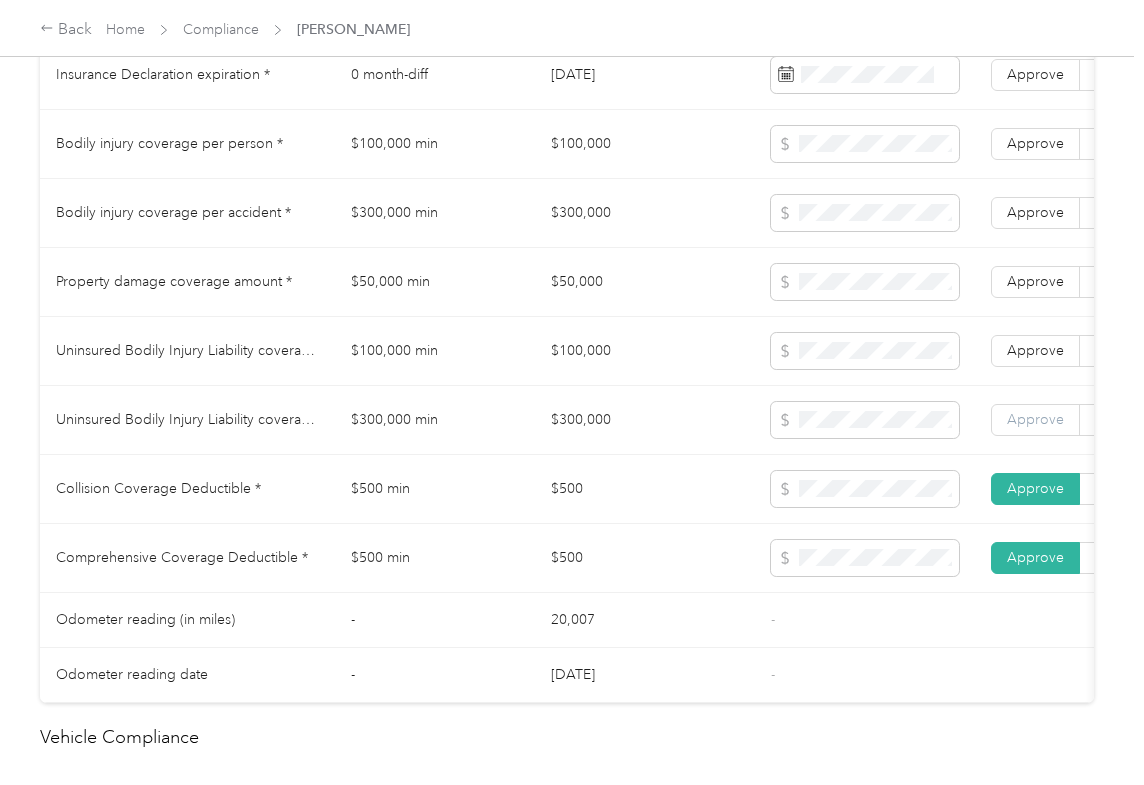 click on "Approve" at bounding box center [1035, 419] 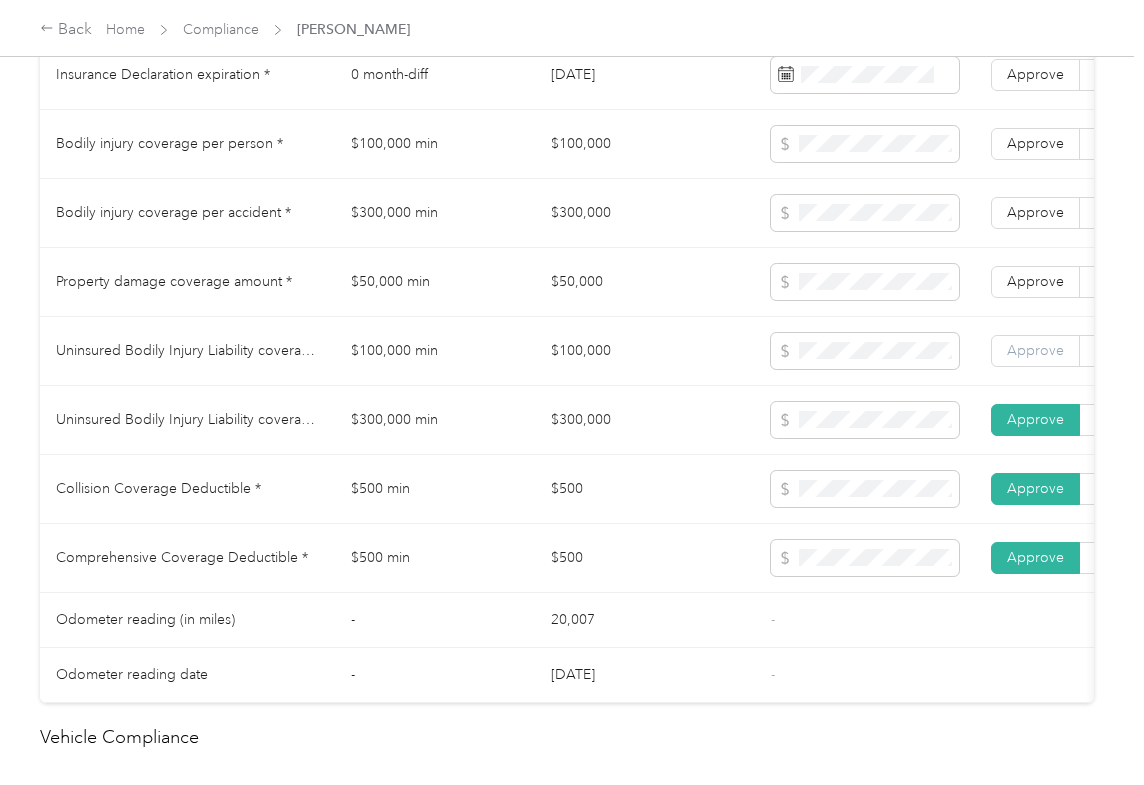 click on "Approve" at bounding box center (1035, 350) 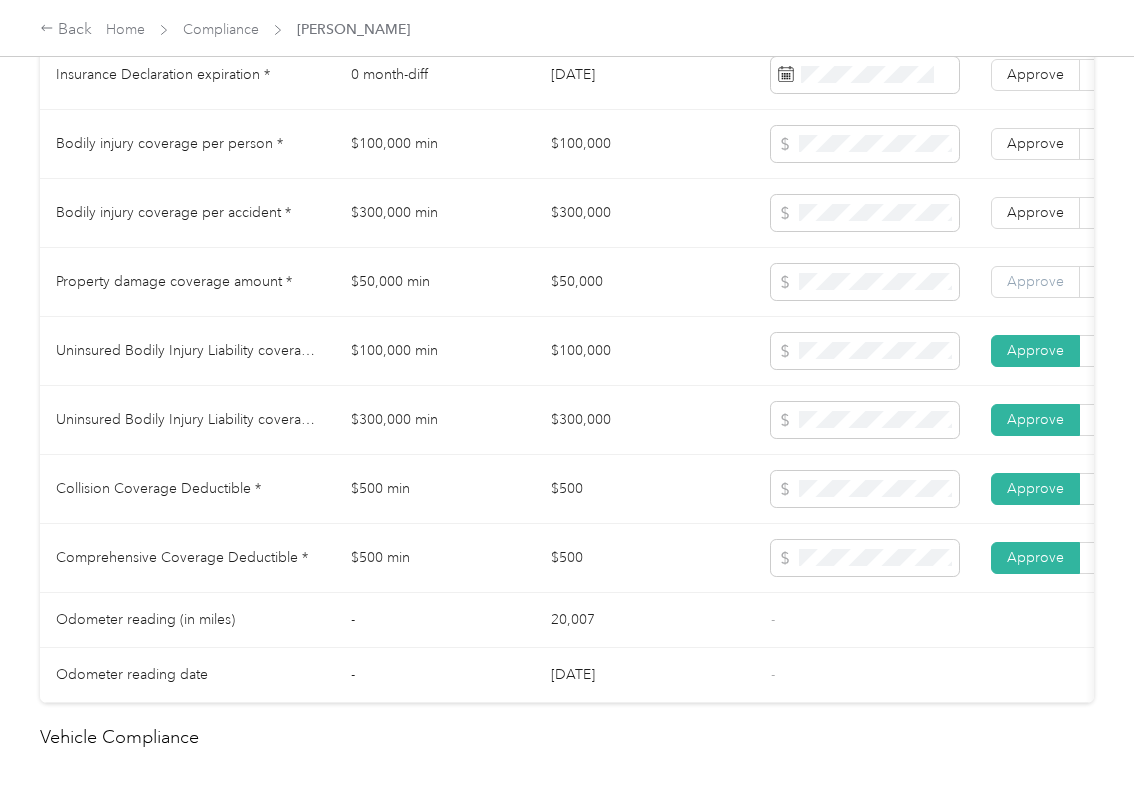 click on "Approve" at bounding box center (1035, 281) 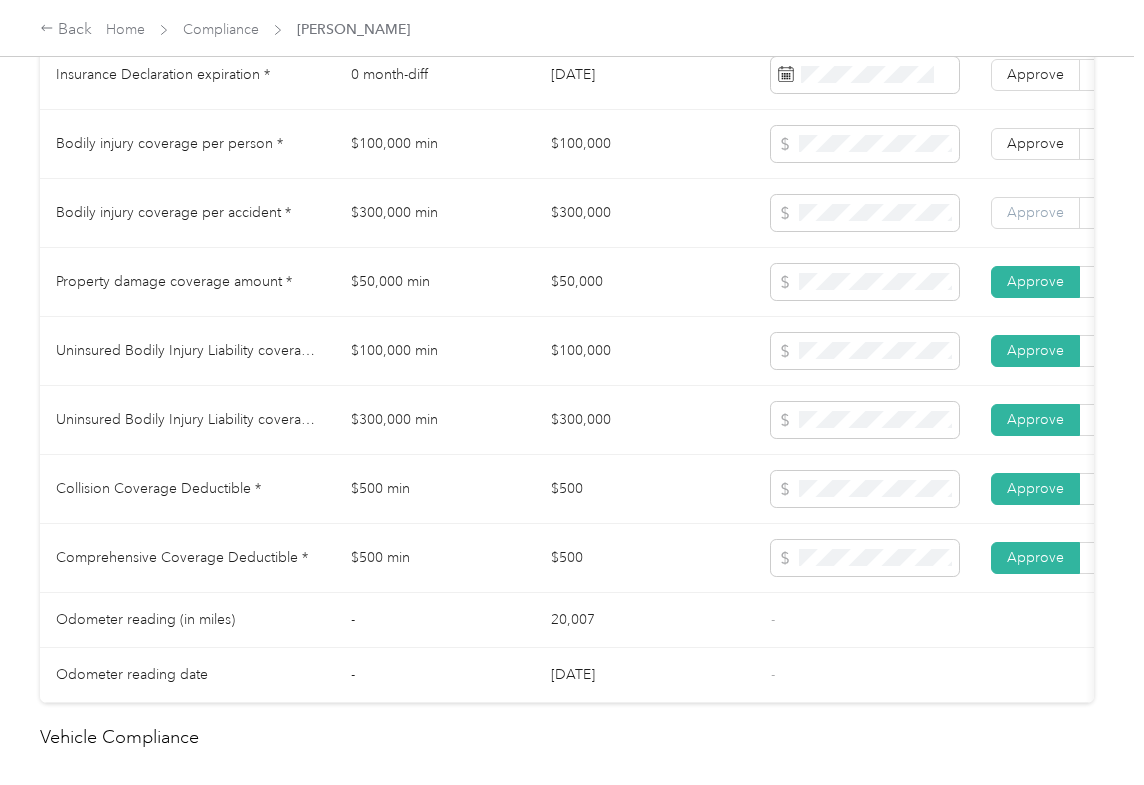 click on "Approve" at bounding box center [1035, 212] 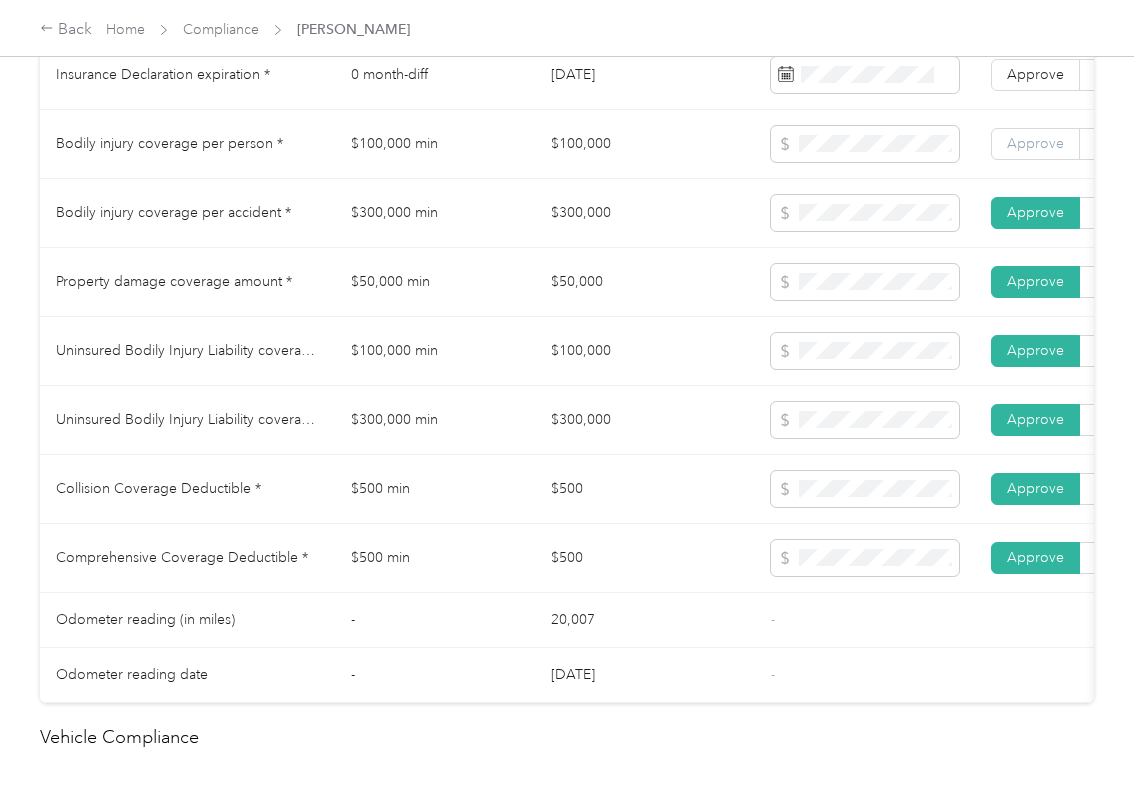 click on "Approve" at bounding box center (1035, 144) 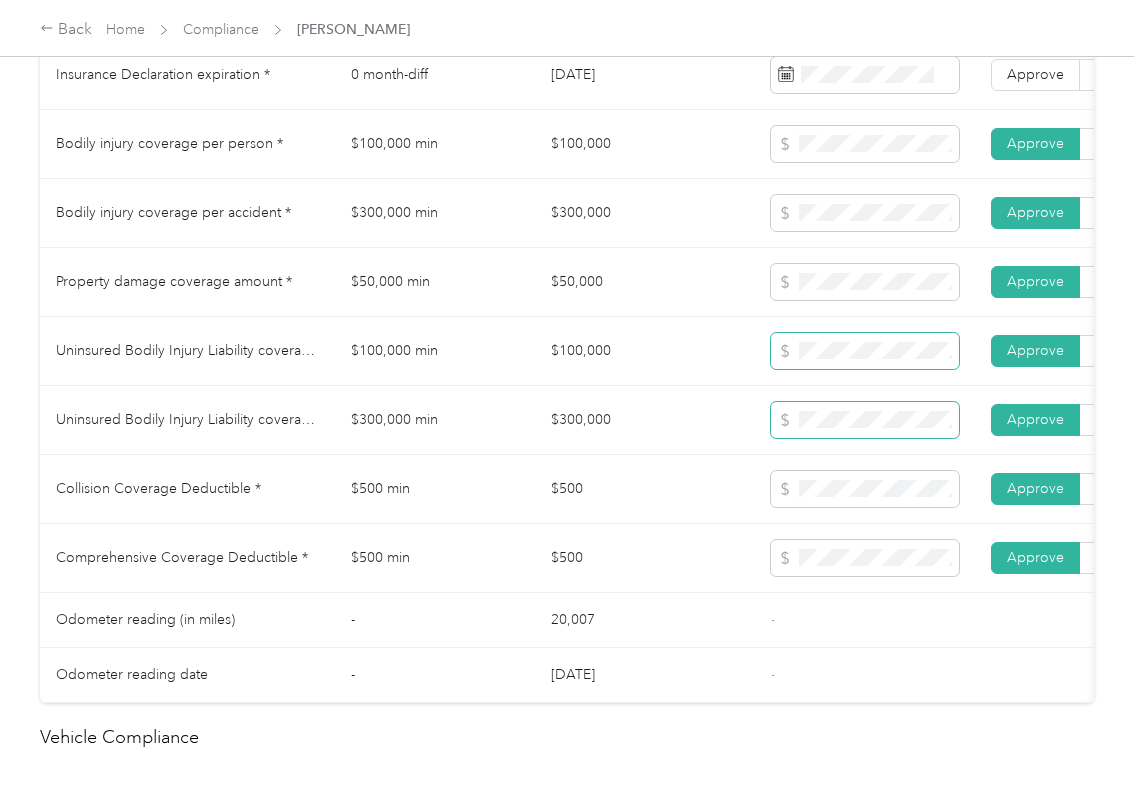 click at bounding box center (865, 351) 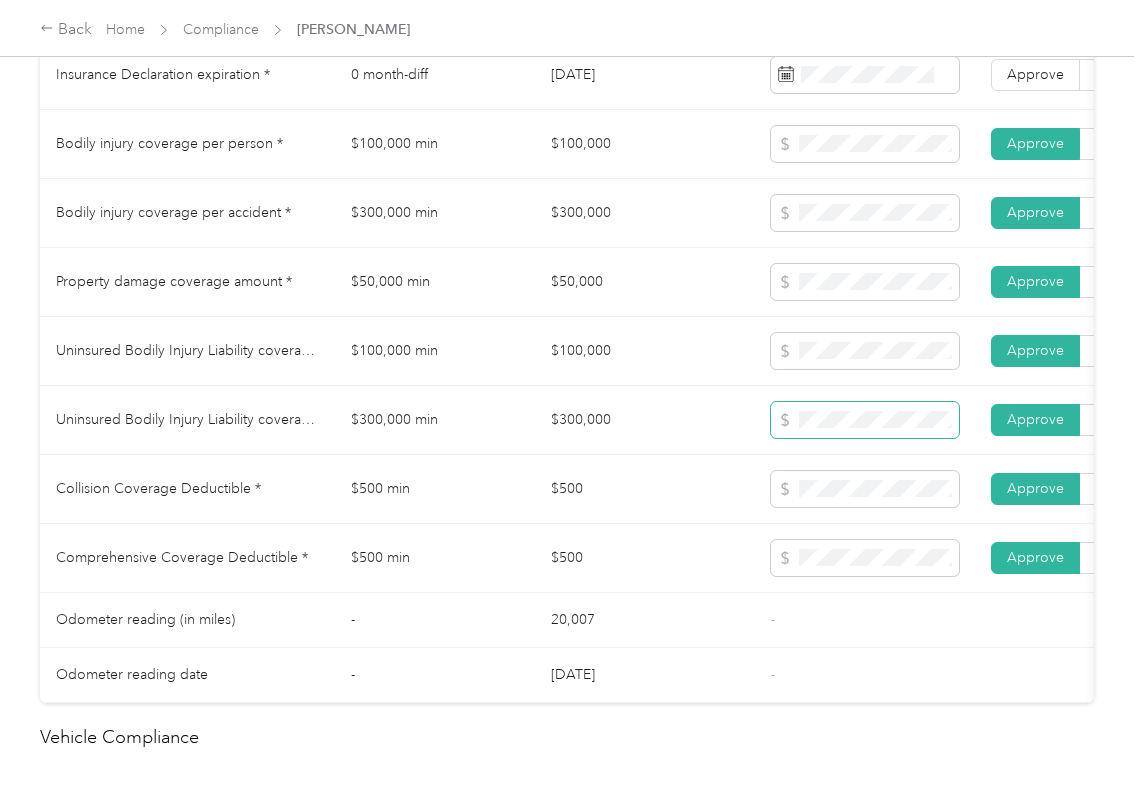 click on "Uninsured Bodily Injury Liability coverage per accident * $300,000 min $300,000 Approve Reject" at bounding box center [745, 420] 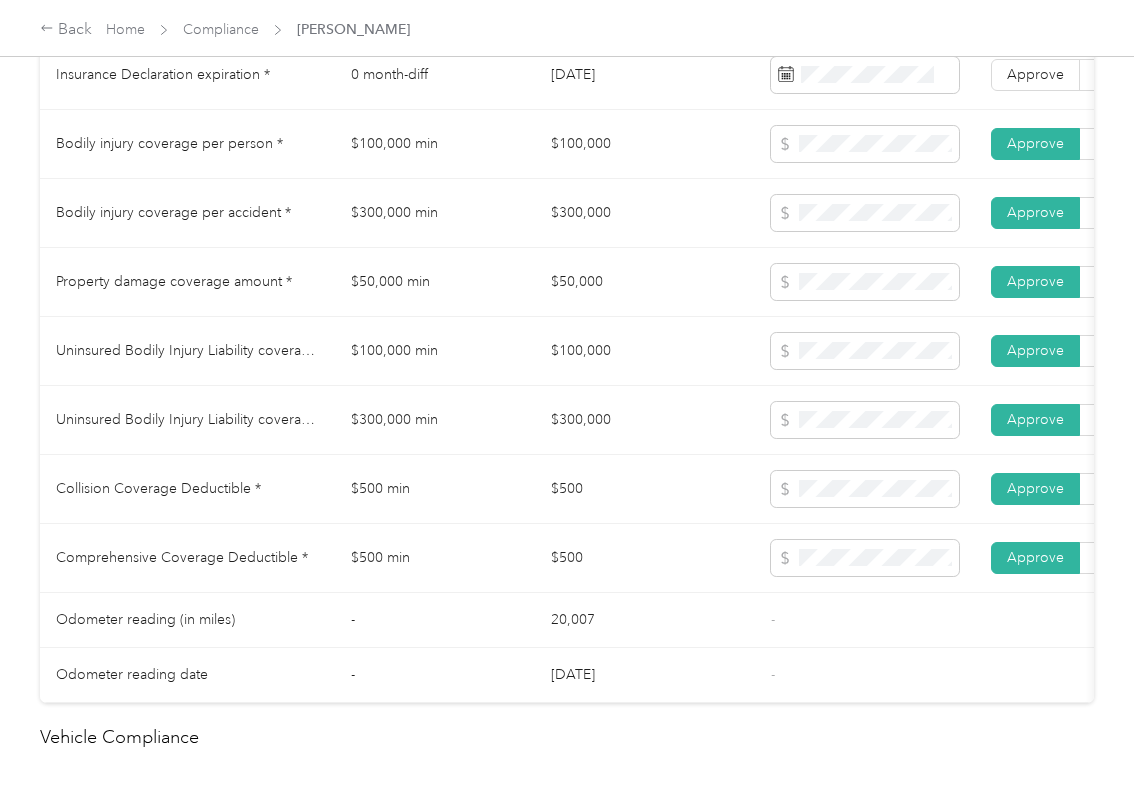 click on "$300,000 min" at bounding box center (435, 420) 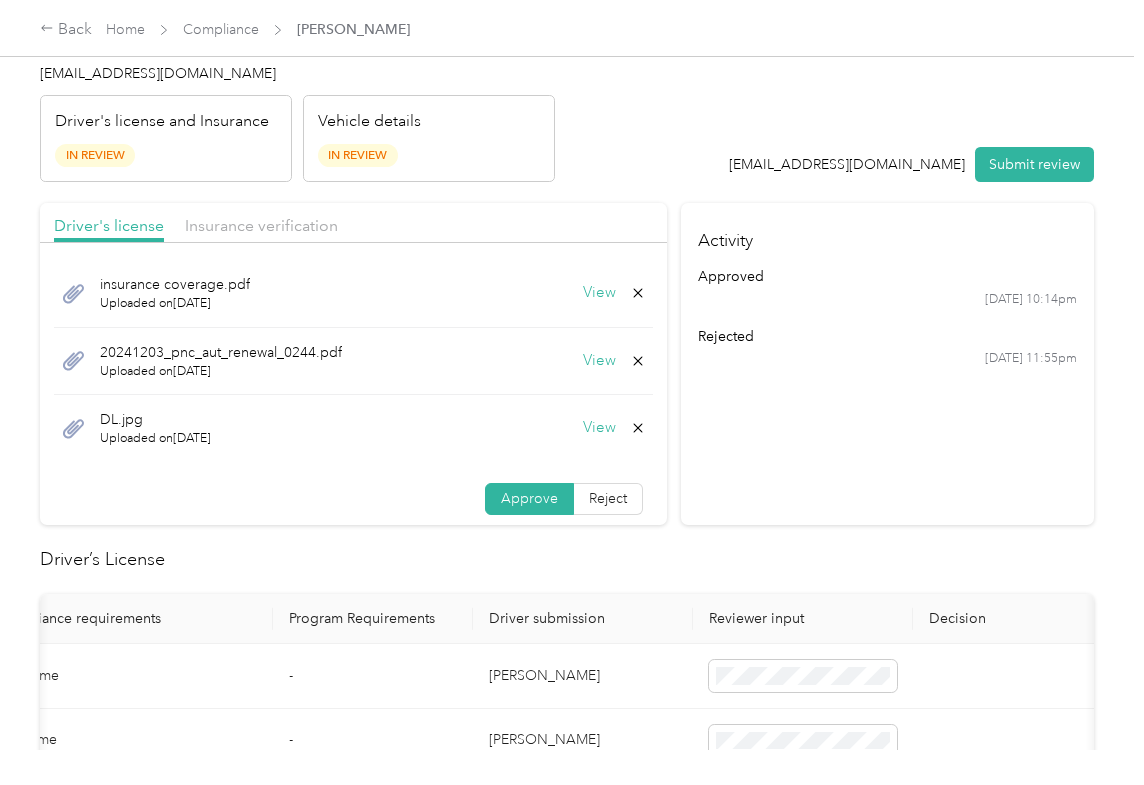 scroll, scrollTop: 0, scrollLeft: 0, axis: both 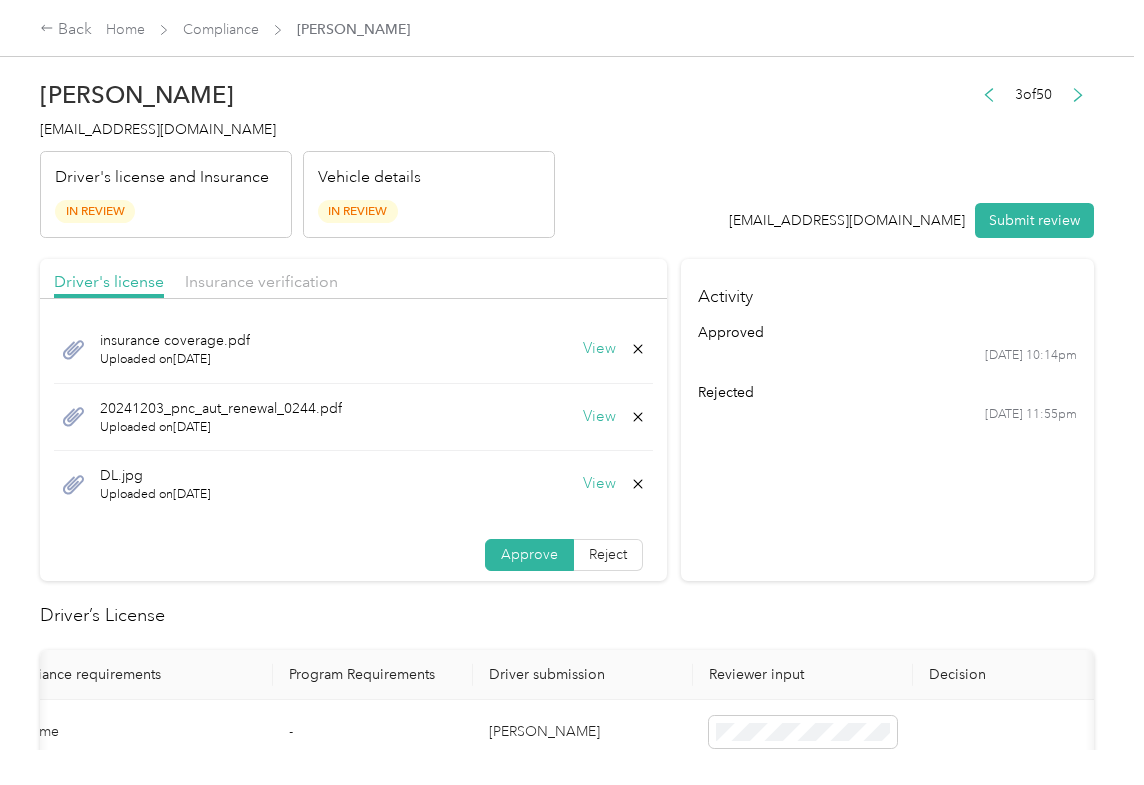 click on "View" at bounding box center (599, 417) 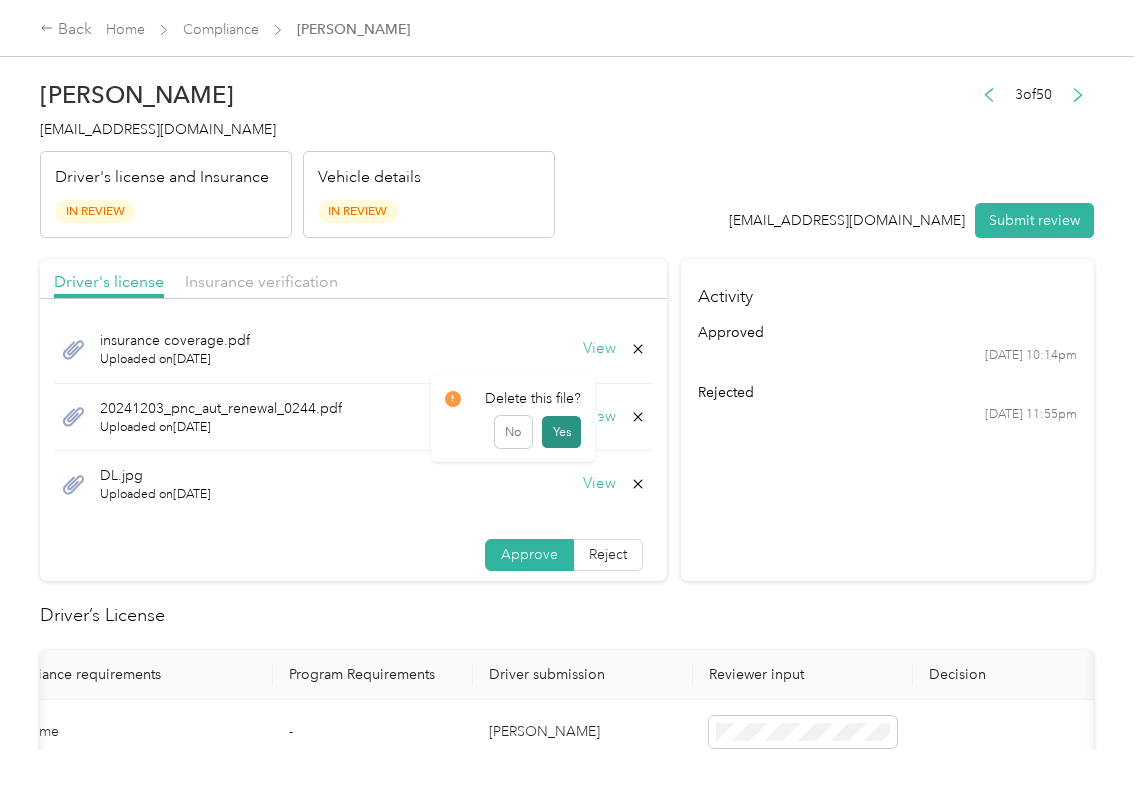 click on "Yes" at bounding box center (561, 432) 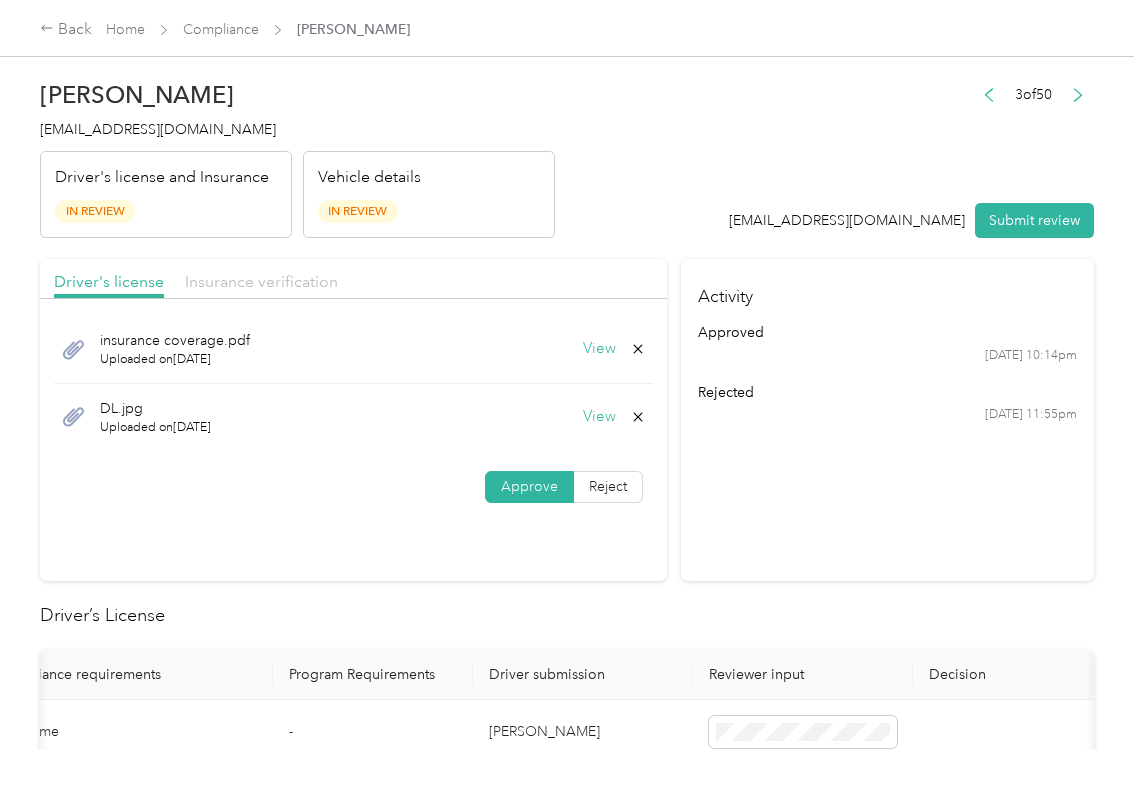 click on "Insurance verification" at bounding box center (261, 281) 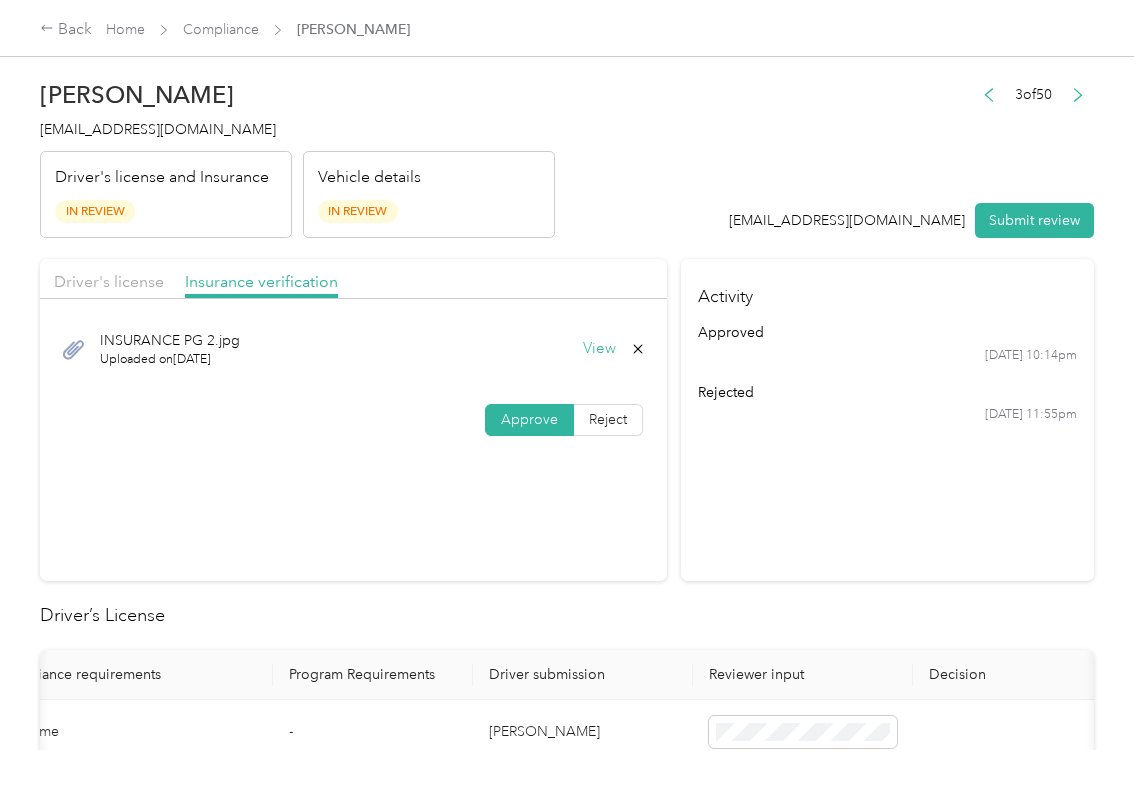 click on "View" at bounding box center [599, 349] 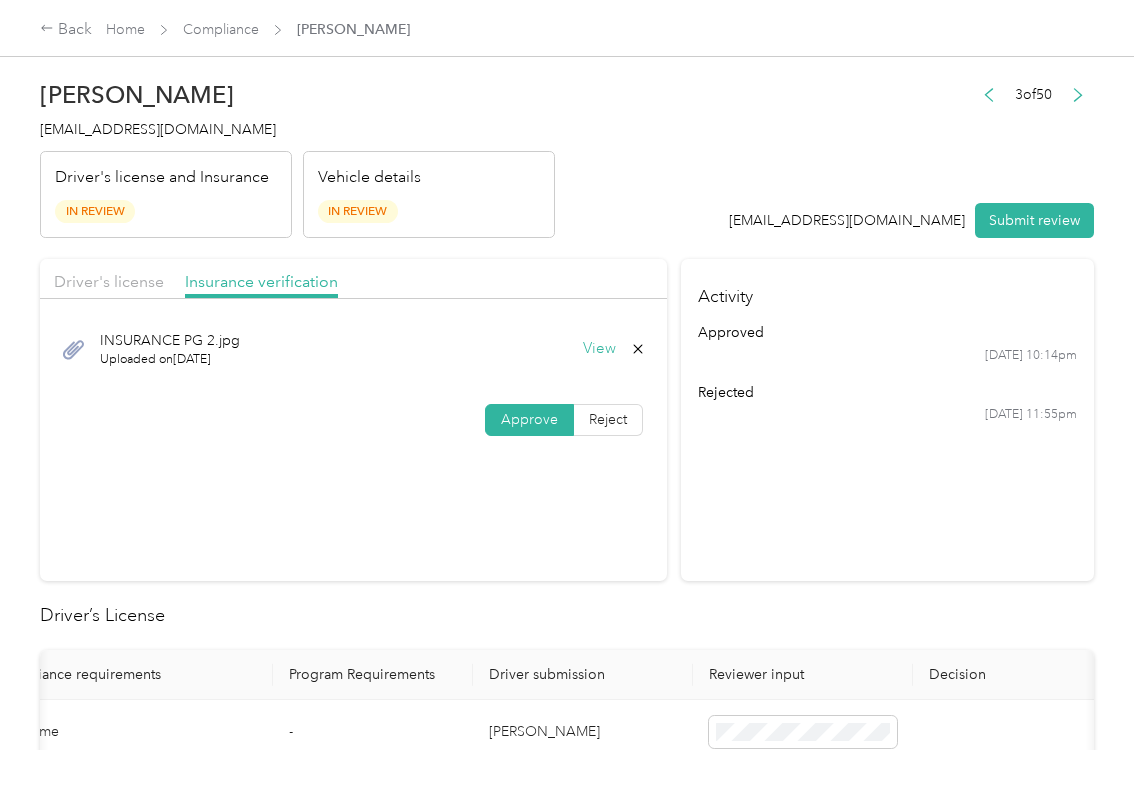 click on "Activity approved [DATE] 10:14pm rejected [DATE] 11:55pm" at bounding box center (887, 420) 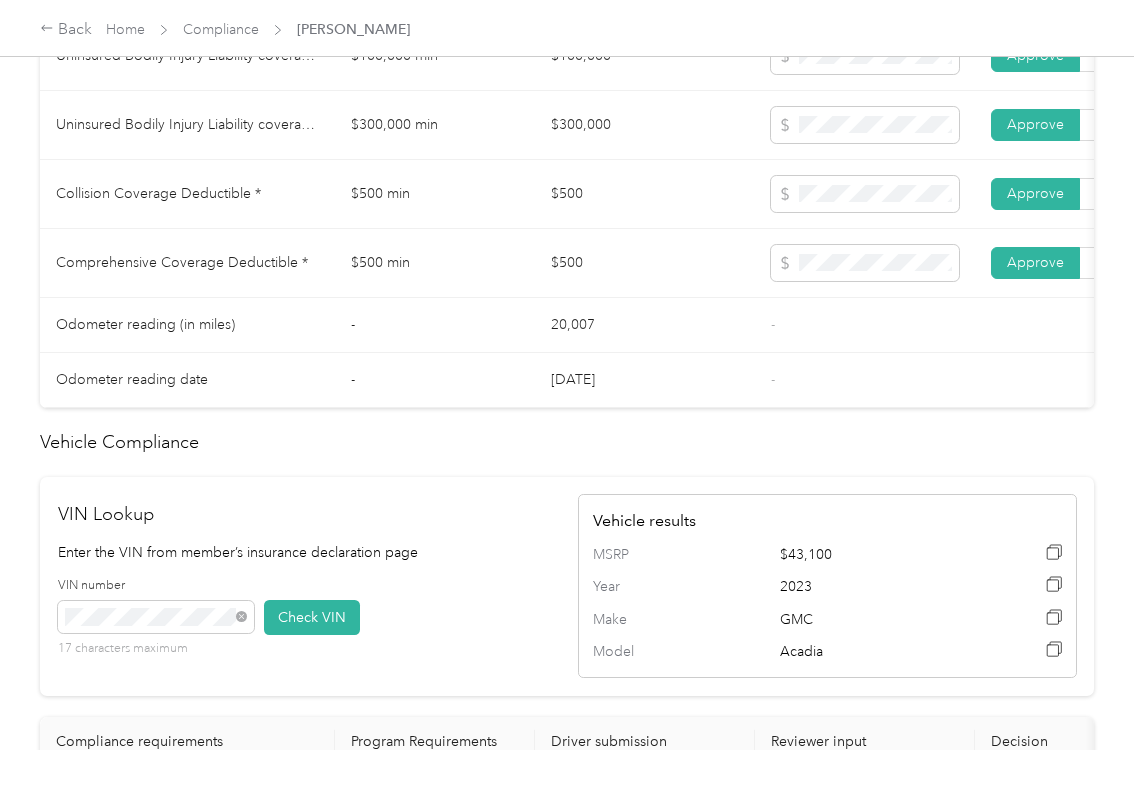 scroll, scrollTop: 1466, scrollLeft: 0, axis: vertical 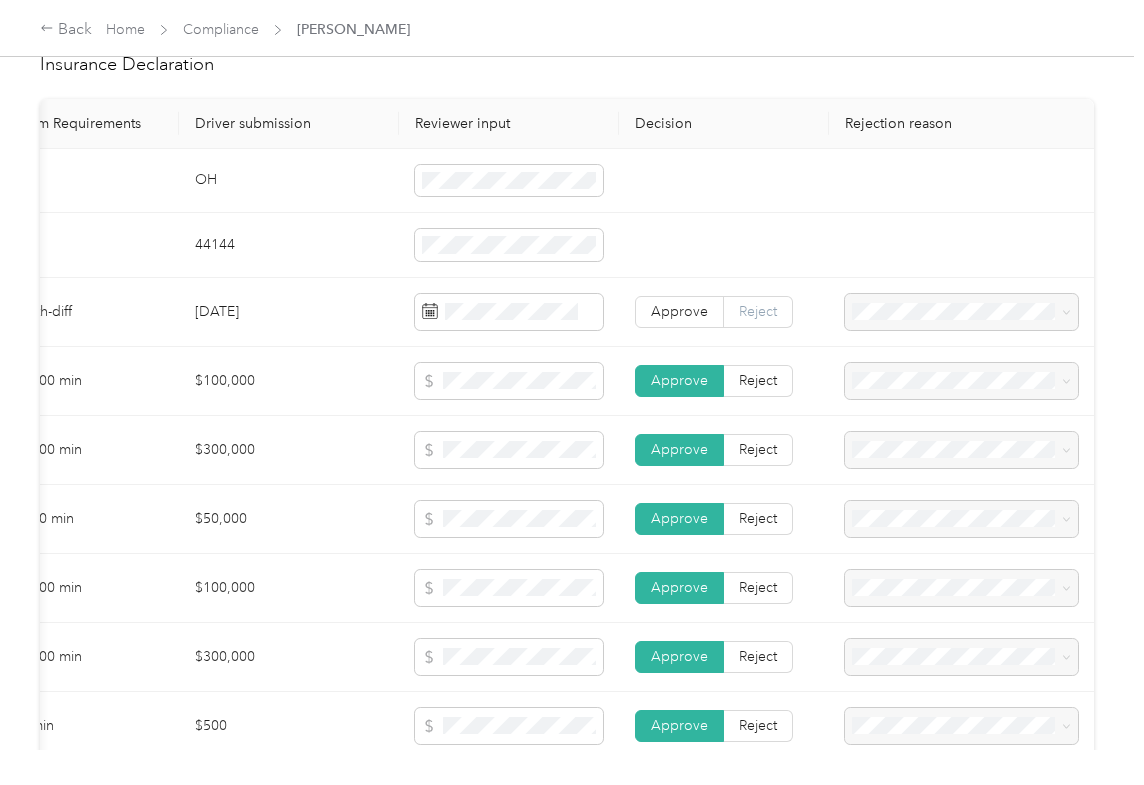 click on "Reject" at bounding box center [758, 311] 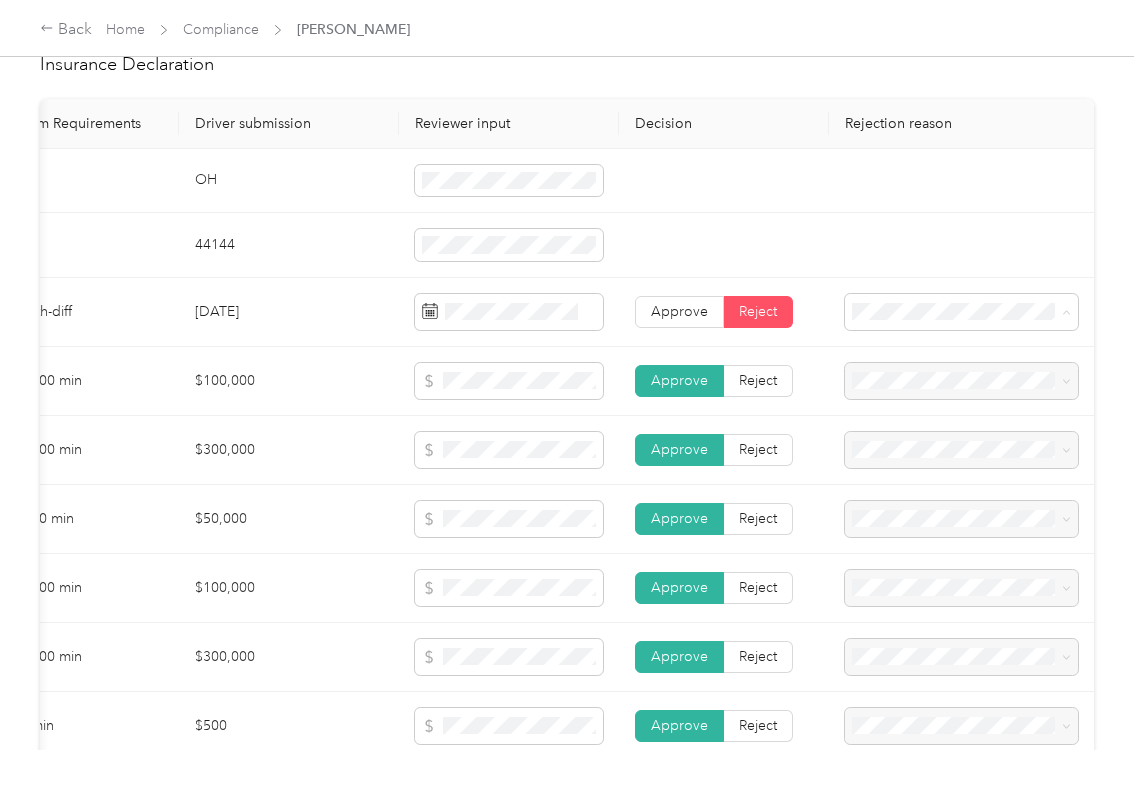 click on "Insurance expiration missing from uploaded Insurance Policy doc" at bounding box center [948, 394] 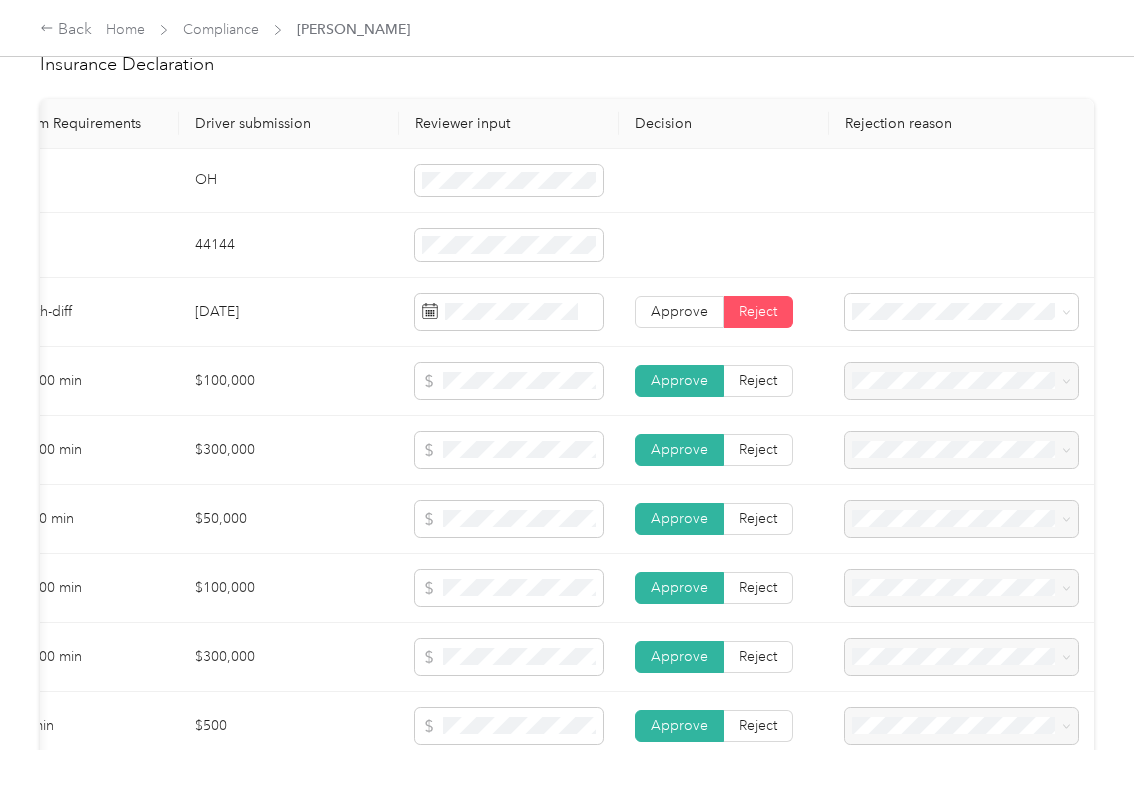 scroll, scrollTop: 2000, scrollLeft: 0, axis: vertical 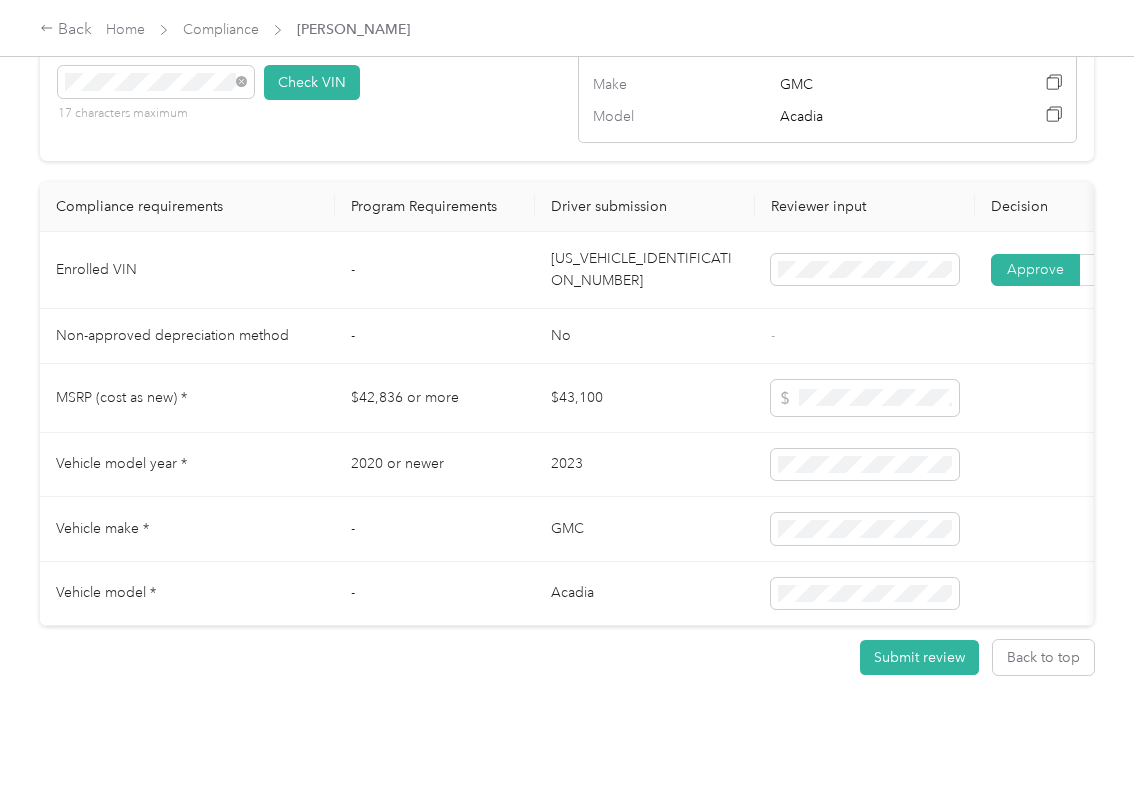 click on "[US_VEHICLE_IDENTIFICATION_NUMBER]" at bounding box center (645, 270) 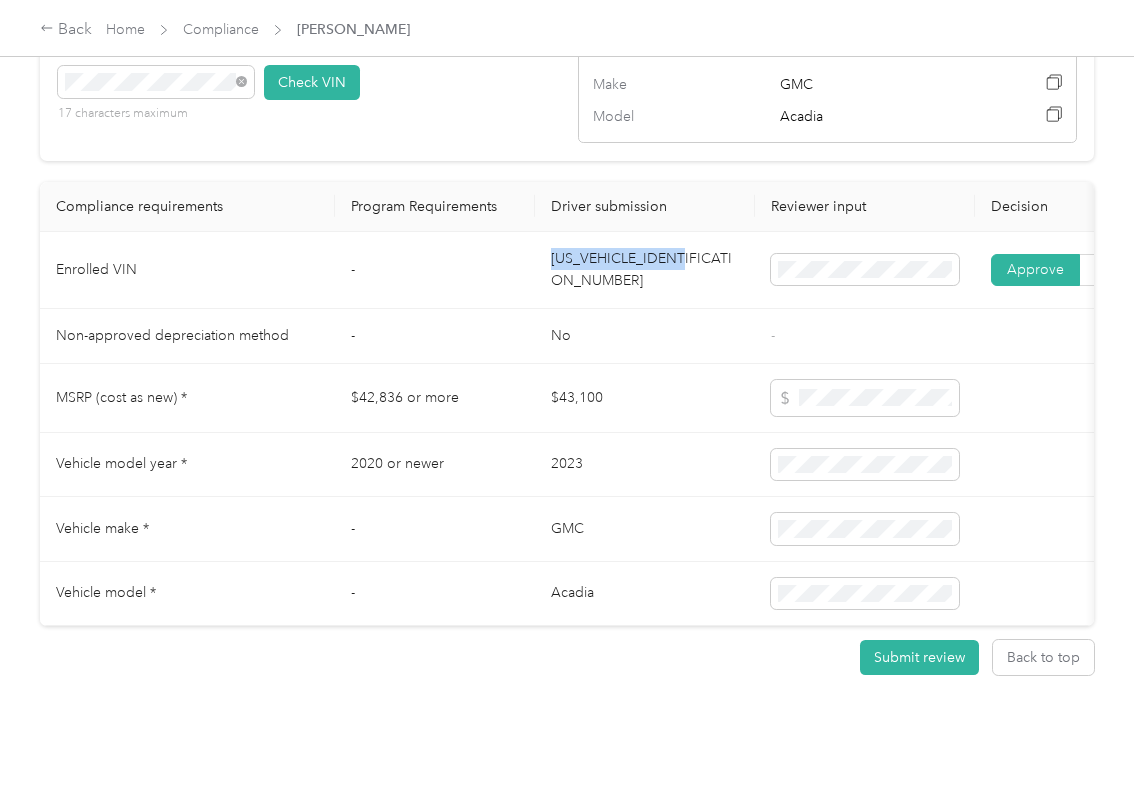 click on "[US_VEHICLE_IDENTIFICATION_NUMBER]" at bounding box center (645, 270) 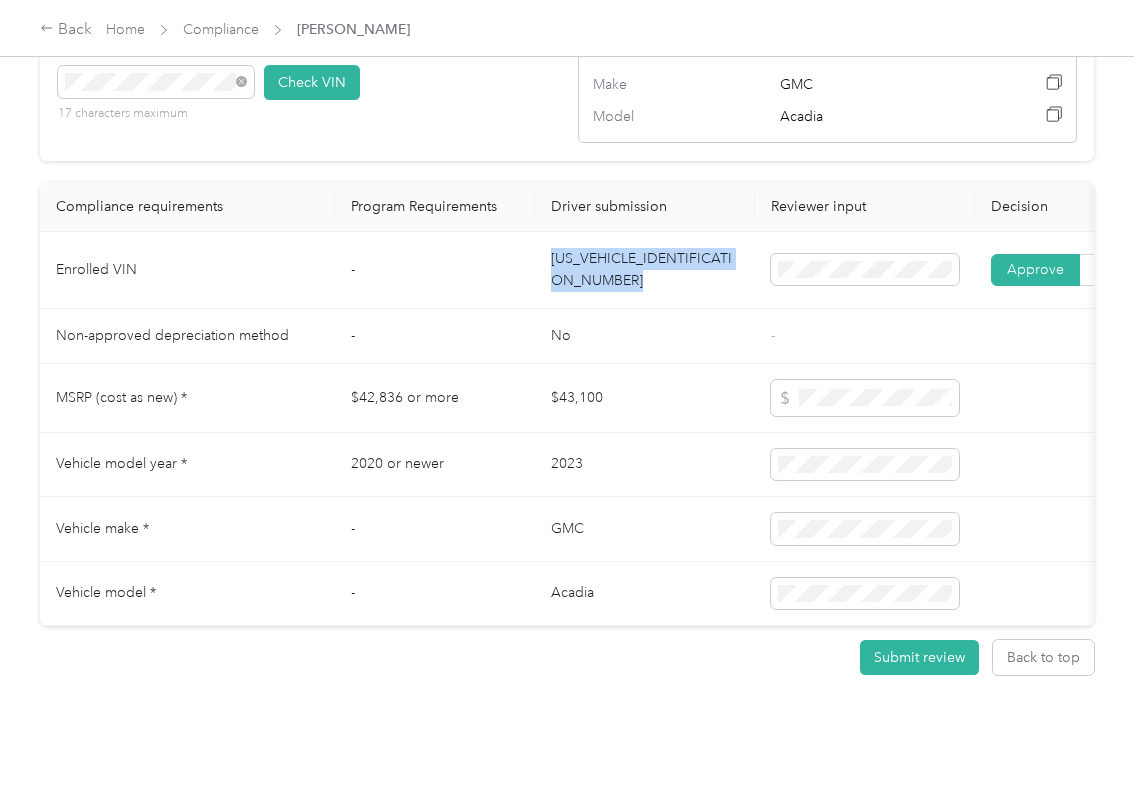 click on "[US_VEHICLE_IDENTIFICATION_NUMBER]" at bounding box center [645, 270] 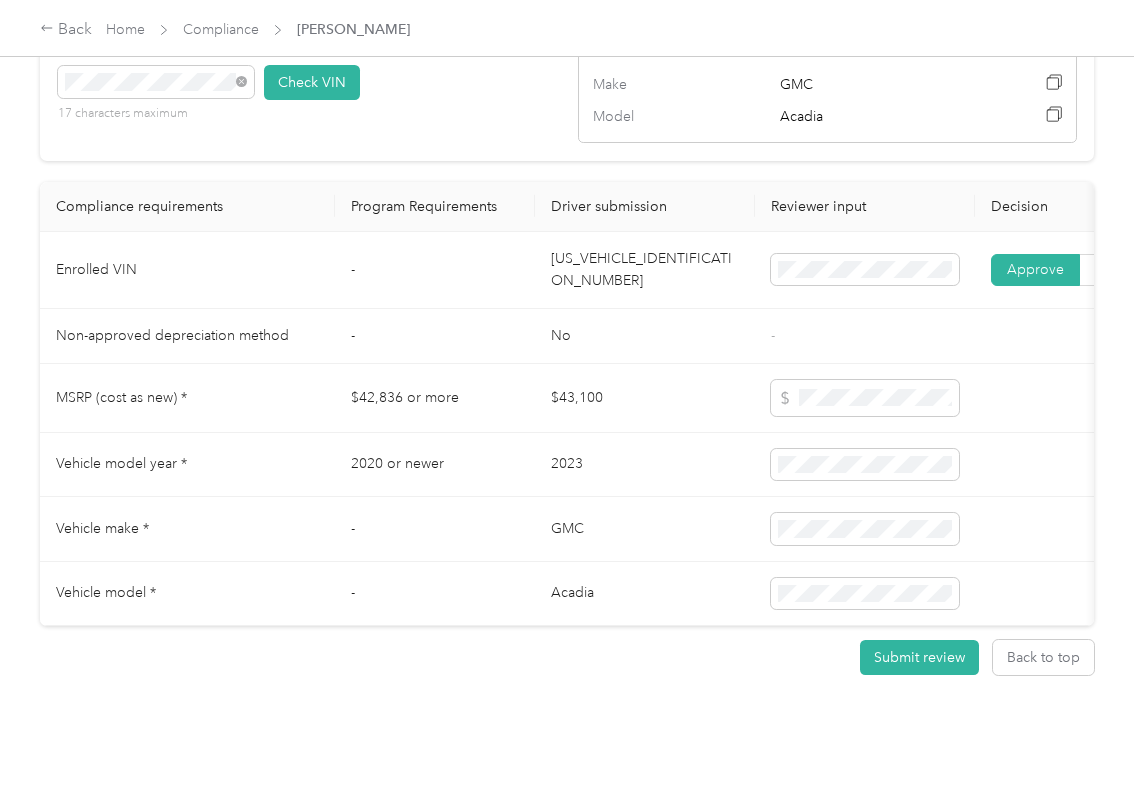 click on "$42,836 or more" at bounding box center [435, 398] 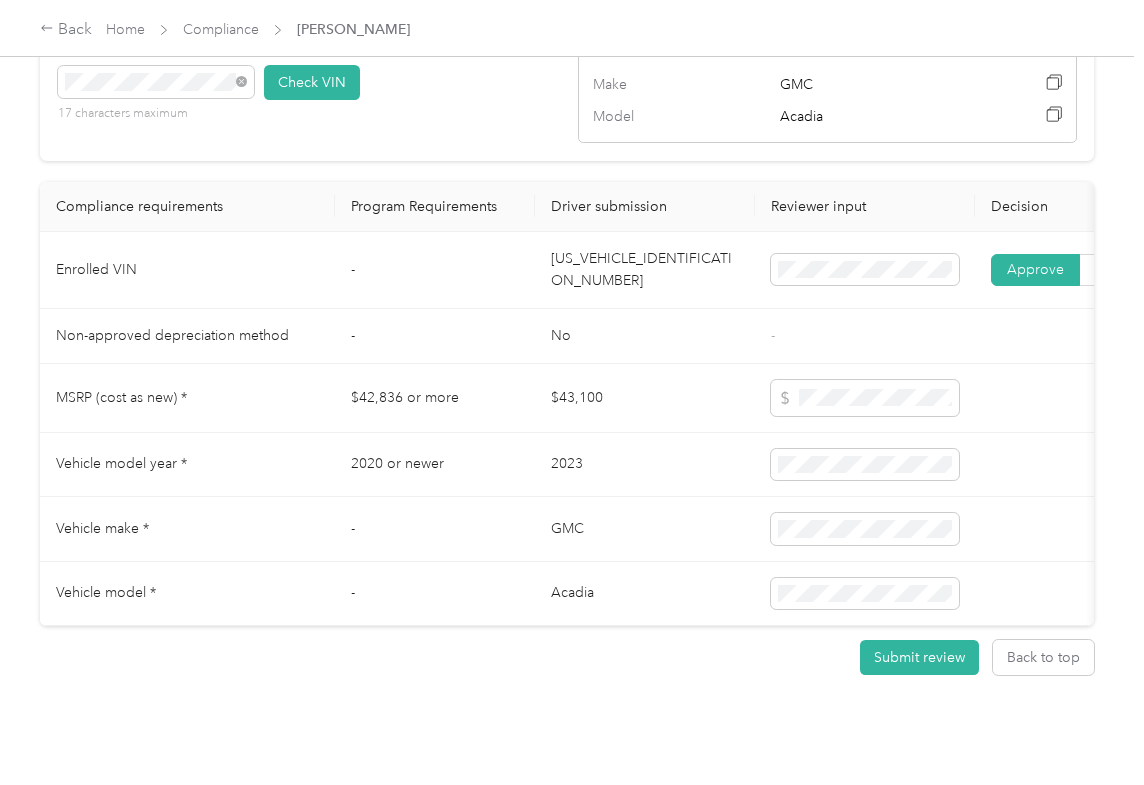 click on "-" at bounding box center (435, 270) 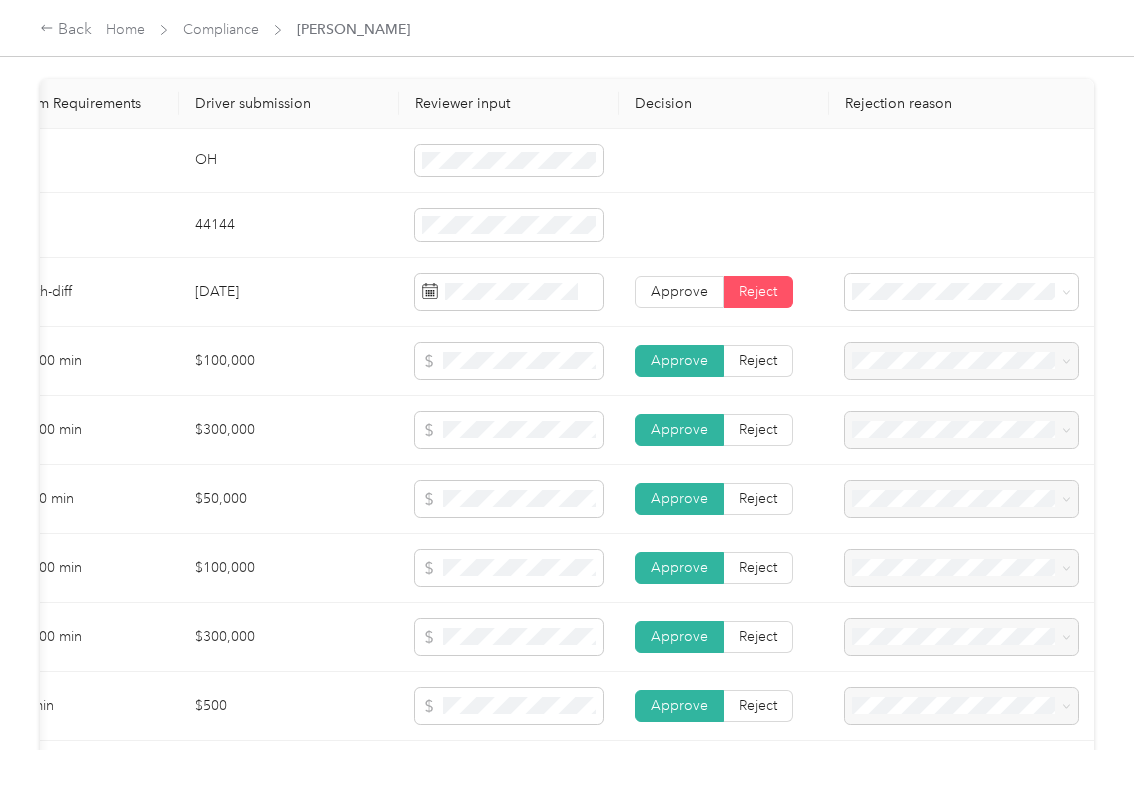 scroll, scrollTop: 933, scrollLeft: 0, axis: vertical 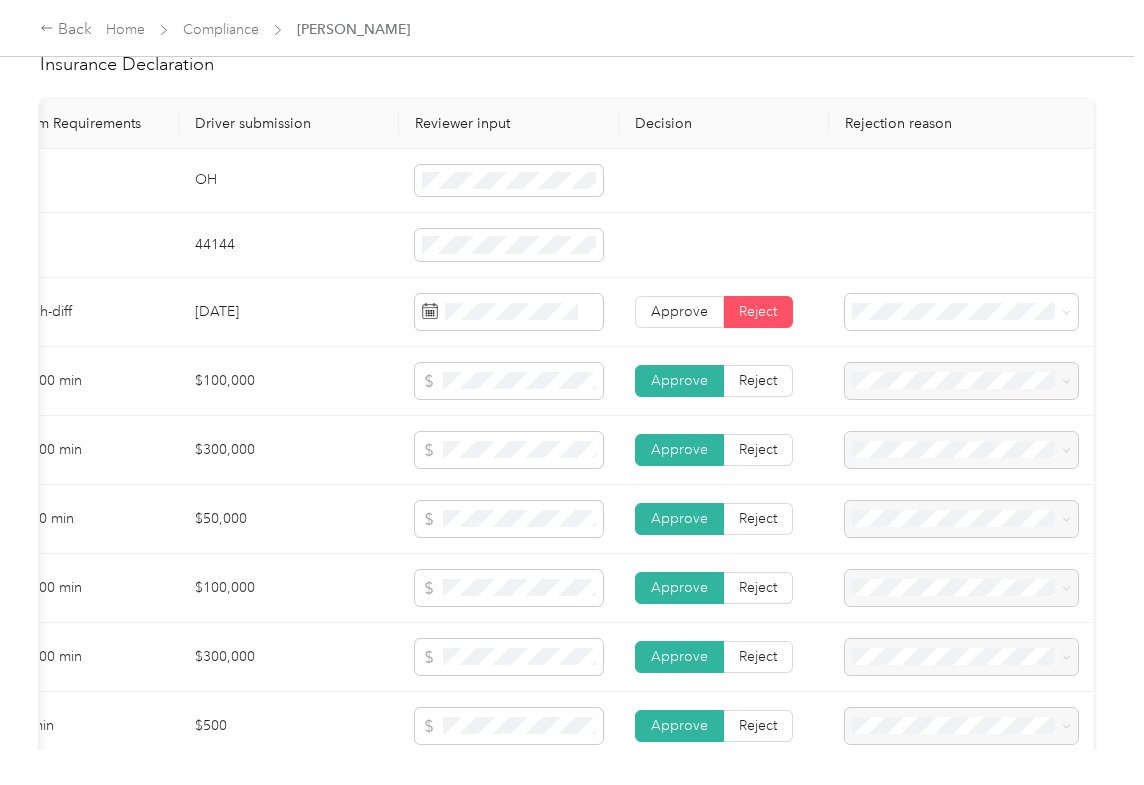 click at bounding box center (724, 181) 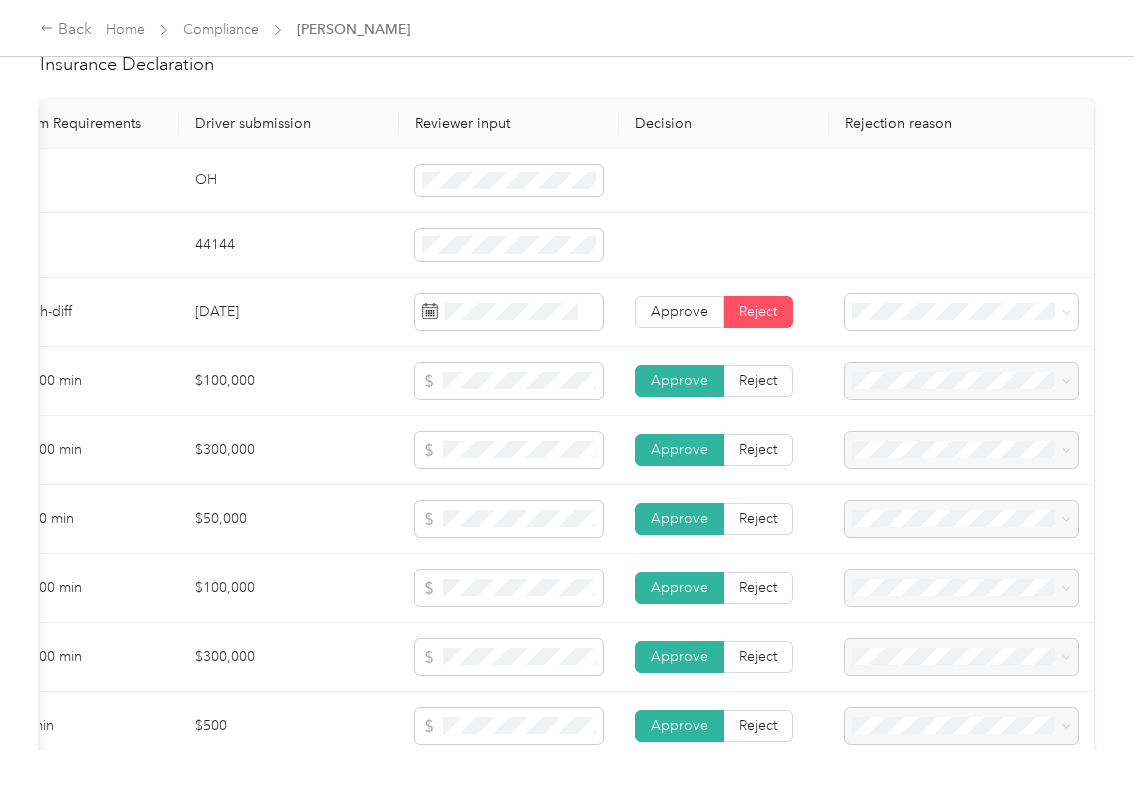 scroll, scrollTop: 0, scrollLeft: 0, axis: both 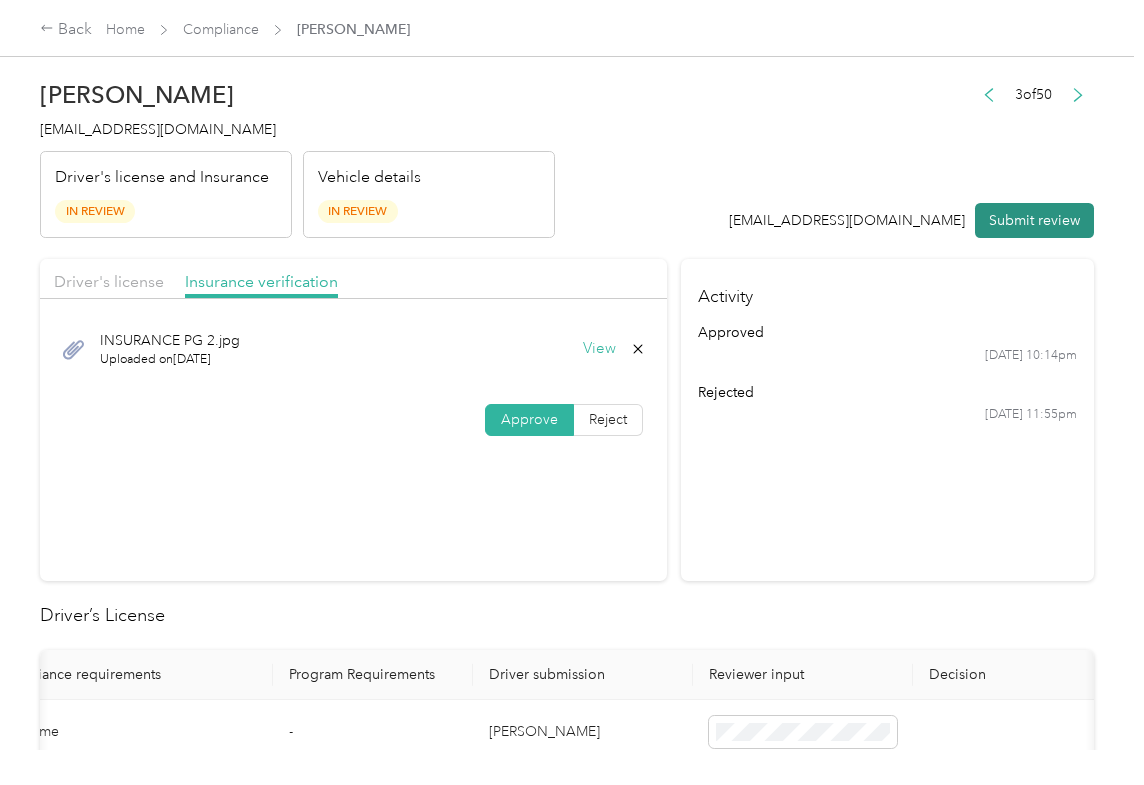 click on "Submit review" at bounding box center [1034, 220] 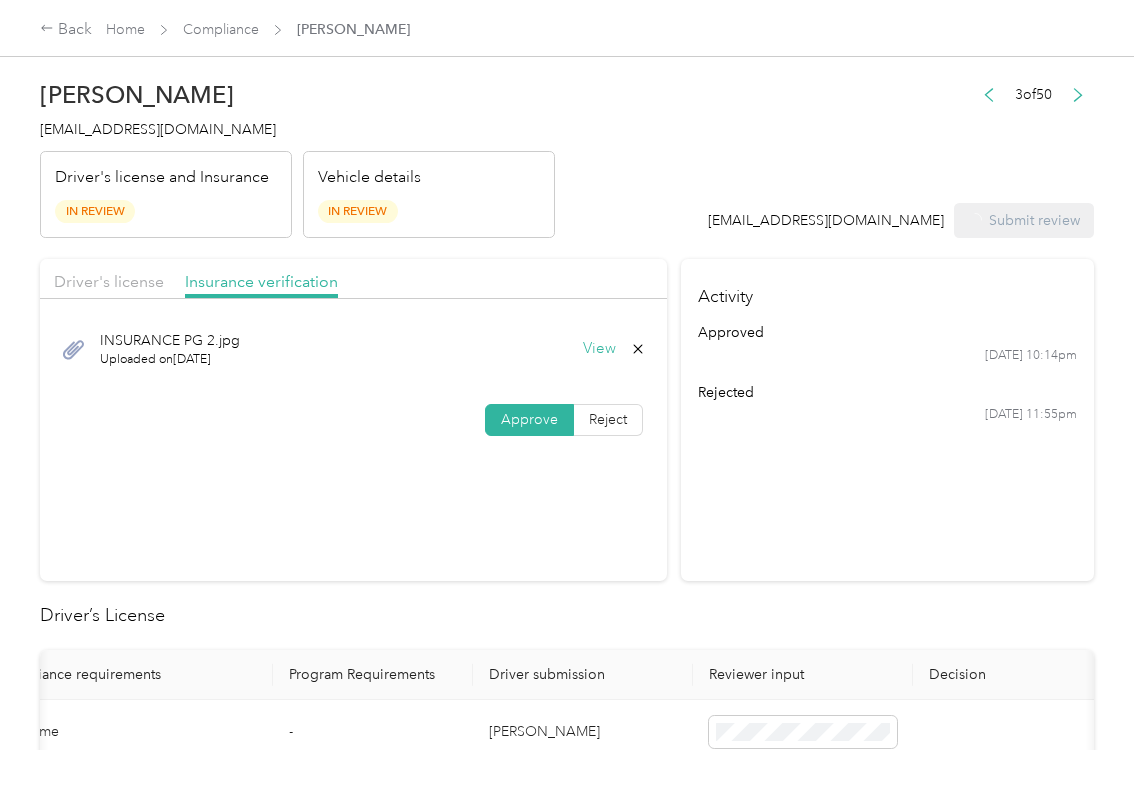click on "[EMAIL_ADDRESS][DOMAIN_NAME]" at bounding box center (158, 129) 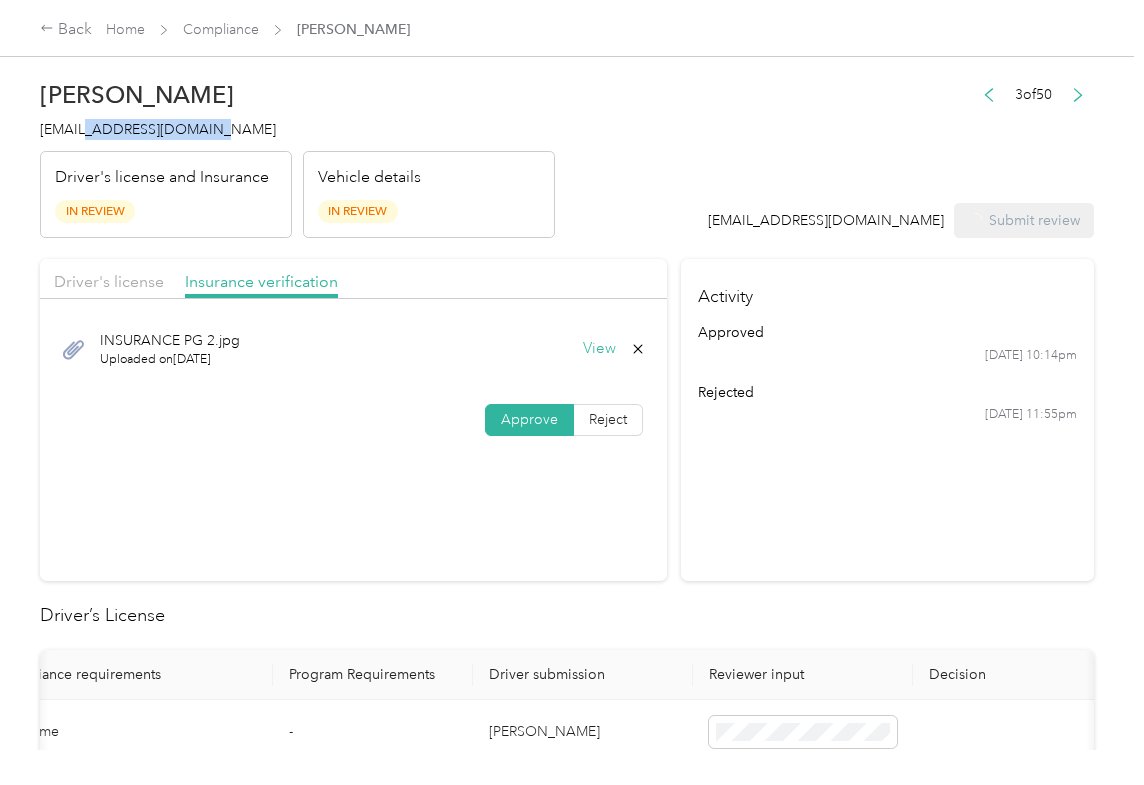 click on "[EMAIL_ADDRESS][DOMAIN_NAME]" at bounding box center [158, 129] 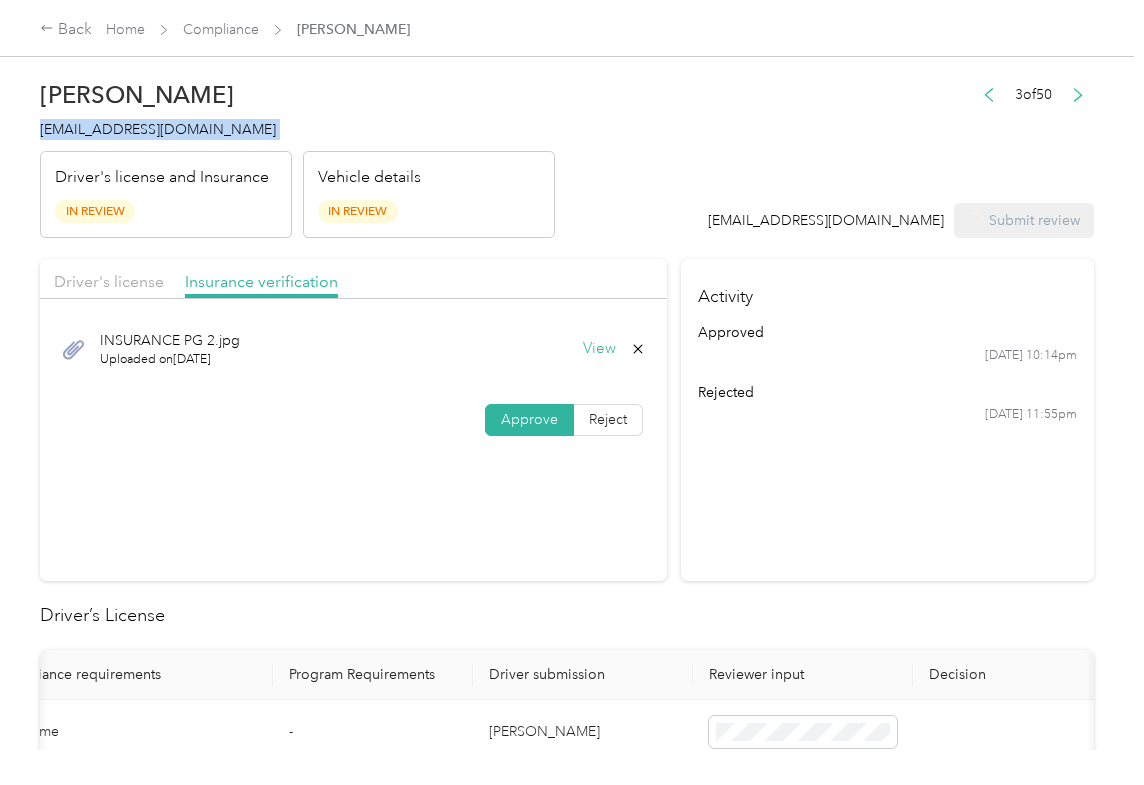click on "[EMAIL_ADDRESS][DOMAIN_NAME]" at bounding box center [158, 129] 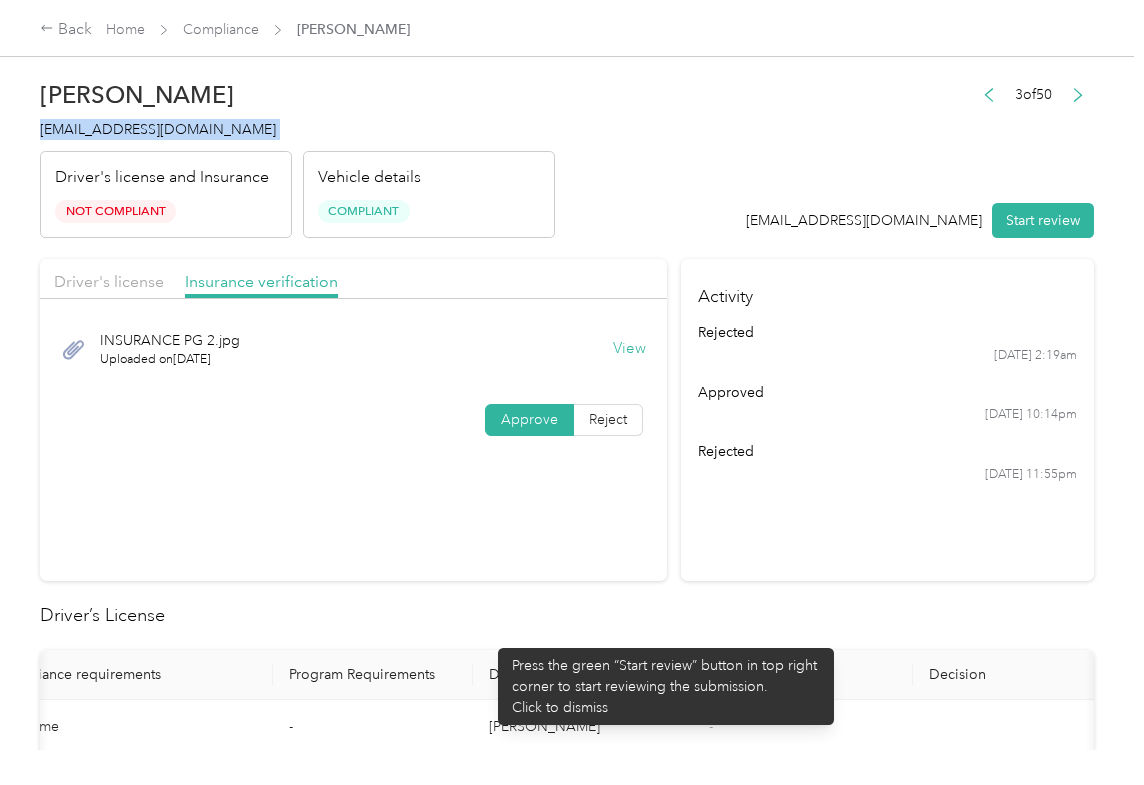 click on "Driver's license Insurance verification INSURANCE PG 2.jpg Uploaded on  [DATE] View Approve Reject Activity rejected [DATE] 2:19am approved [DATE] 10:14pm rejected [DATE] 11:55pm Driver’s License  Compliance requirements Program Requirements Driver submission Reviewer input Decision Rejection reason             First name - [PERSON_NAME] - Last name - [PERSON_NAME] - Mobile number - [PHONE_NUMBER][DRIVERS_LICENSE_NUMBER] - Driver License expiration * 0 month-diff [DATE] - Approve Reject Insurance Declaration Compliance requirements Program Requirements Driver submission Reviewer input Decision Rejection reason             State * - [US_STATE] - Zip code * - 44144 - Insurance Declaration expiration * 0 month-diff [DATE] - Approve Reject Bodily injury coverage per person * $100,000 min $100,000 - Approve Reject Bodily injury coverage per accident * $300,000 min $300,000 - Approve Reject Property damage coverage amount * $50,000 min $50,000 - Approve Reject Uninsured Bodily Injury Liability coverage per person * $100,000 min - - - -" at bounding box center [567, 1397] 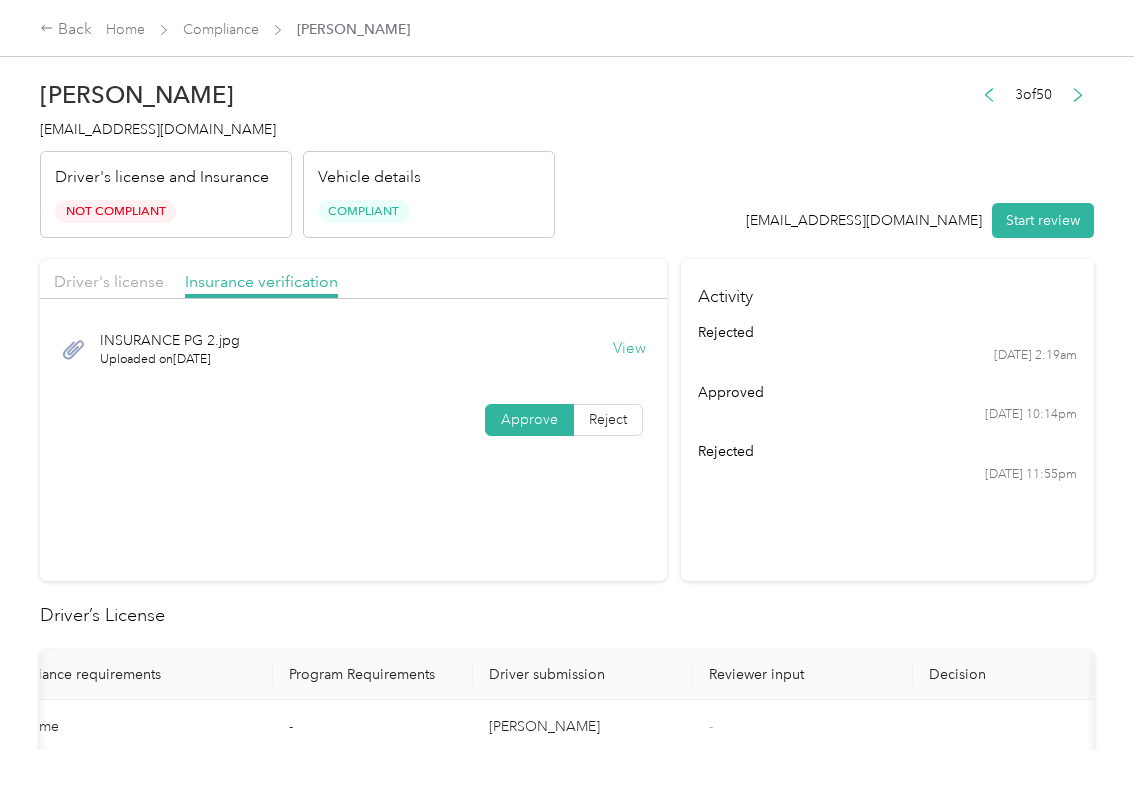 click on "View" at bounding box center (629, 349) 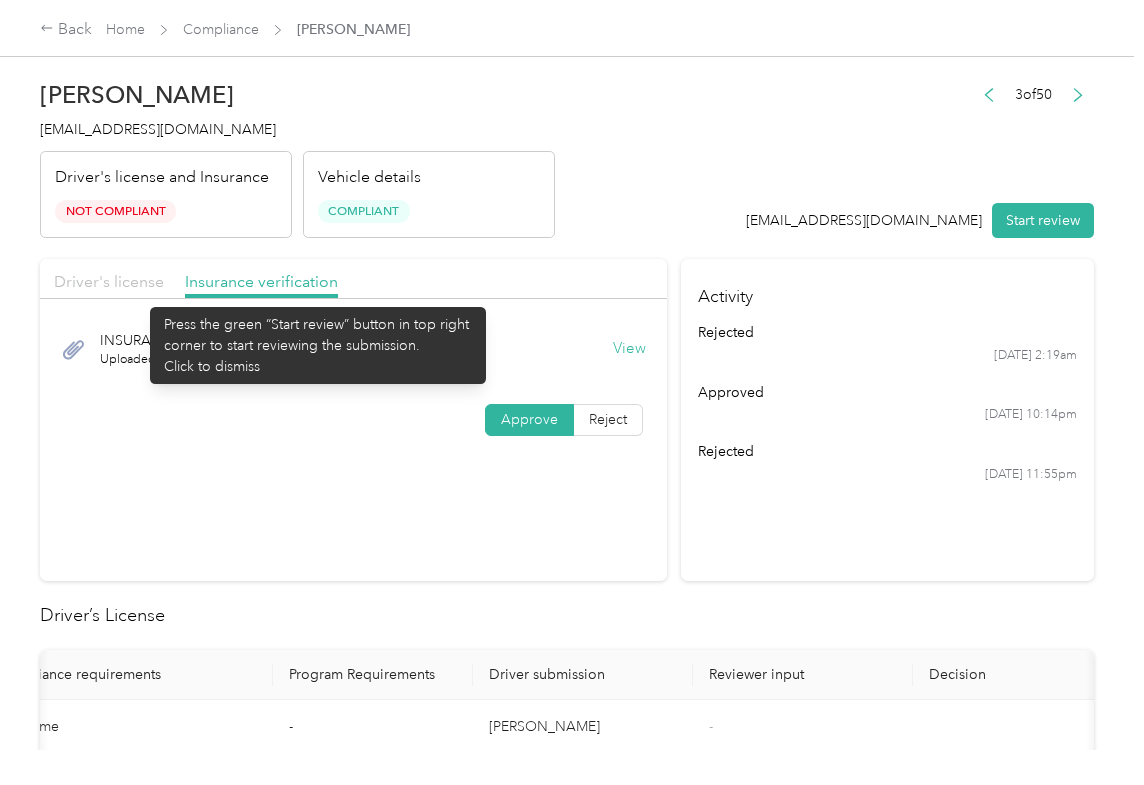 click on "Driver's license" at bounding box center [109, 281] 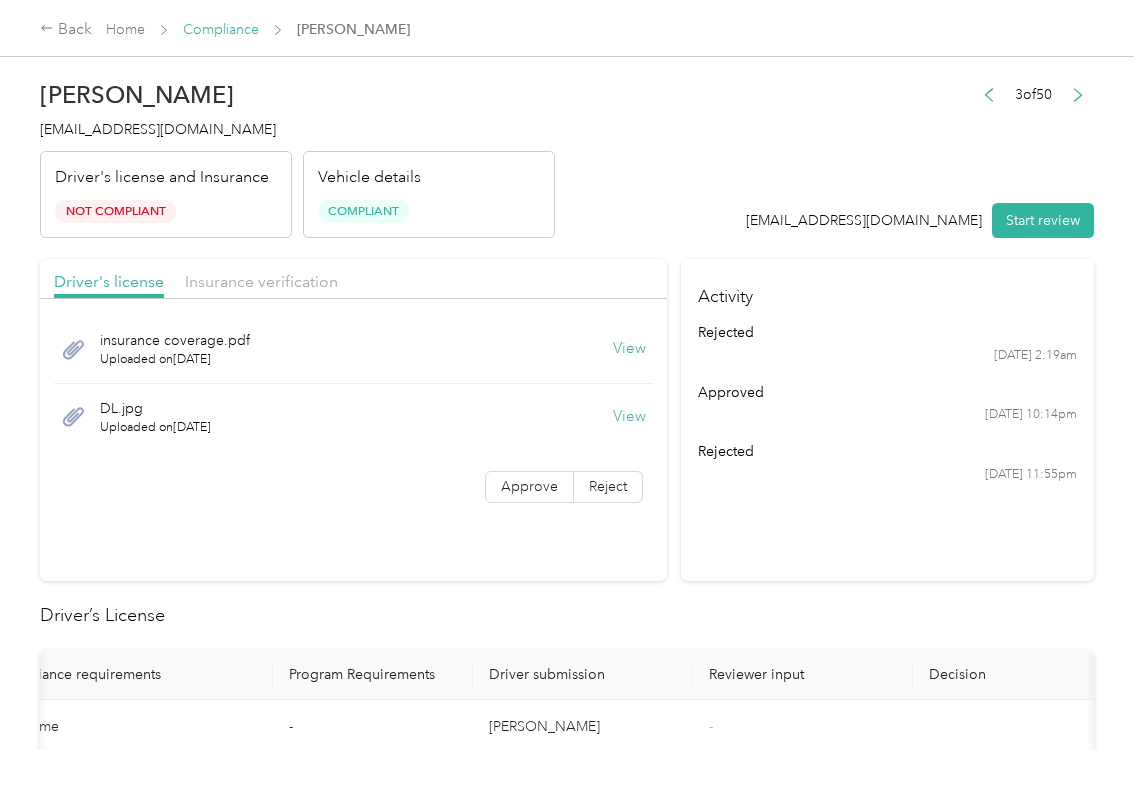 click on "Compliance" at bounding box center (221, 29) 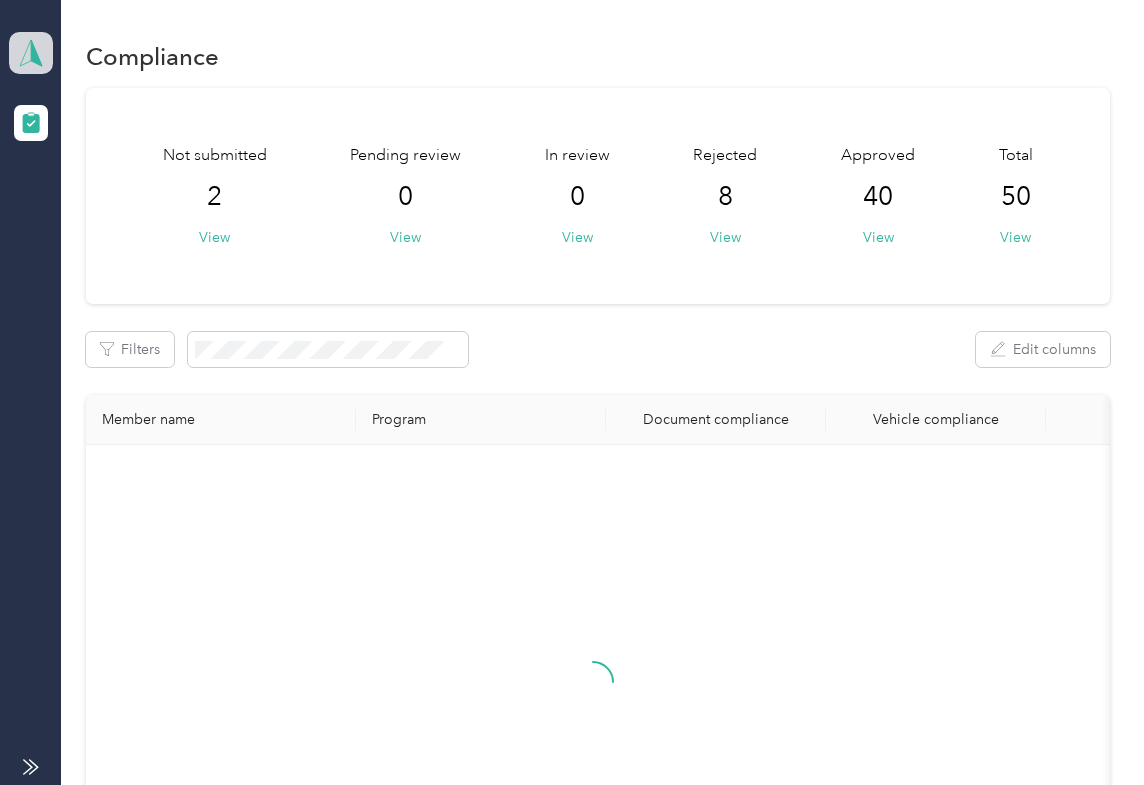 click 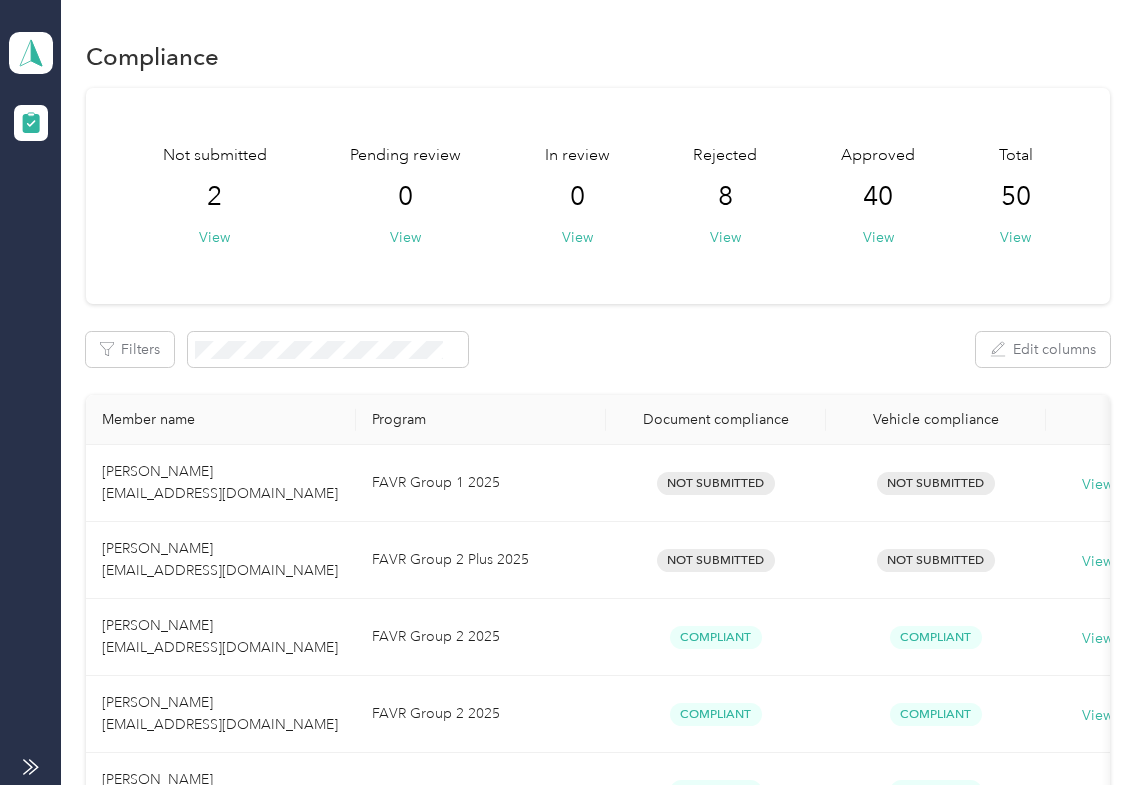 click on "Log out" at bounding box center [64, 209] 